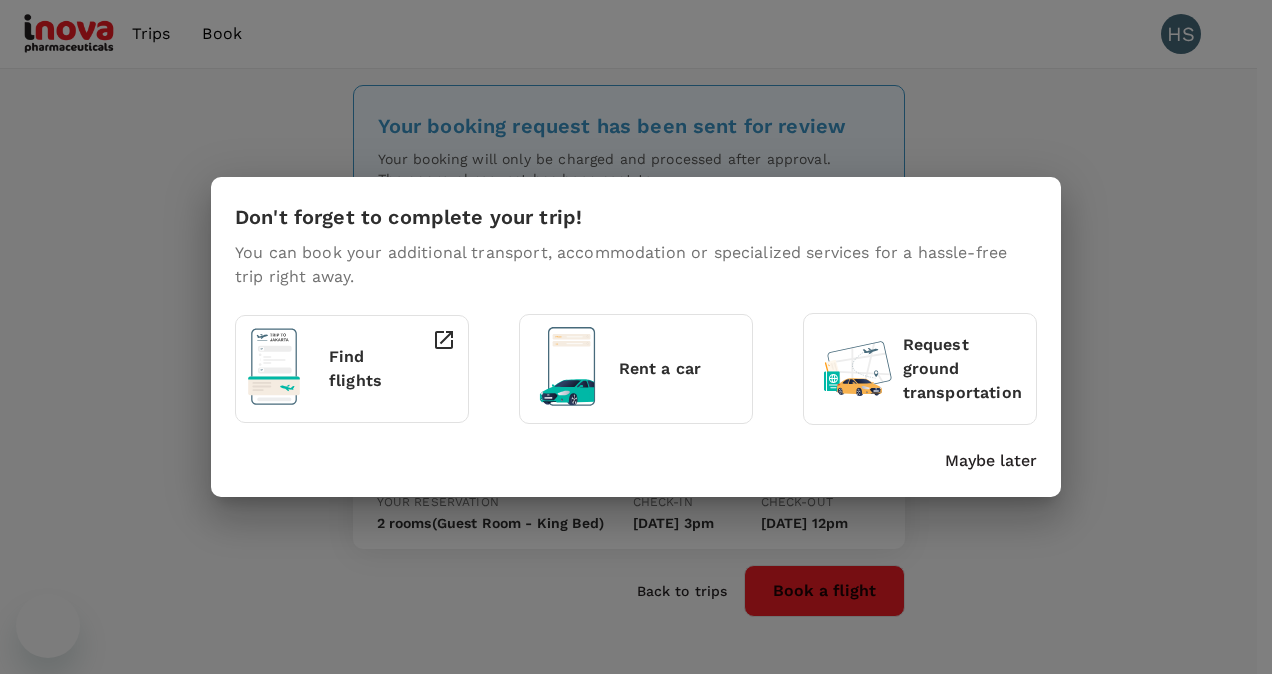 scroll, scrollTop: 0, scrollLeft: 0, axis: both 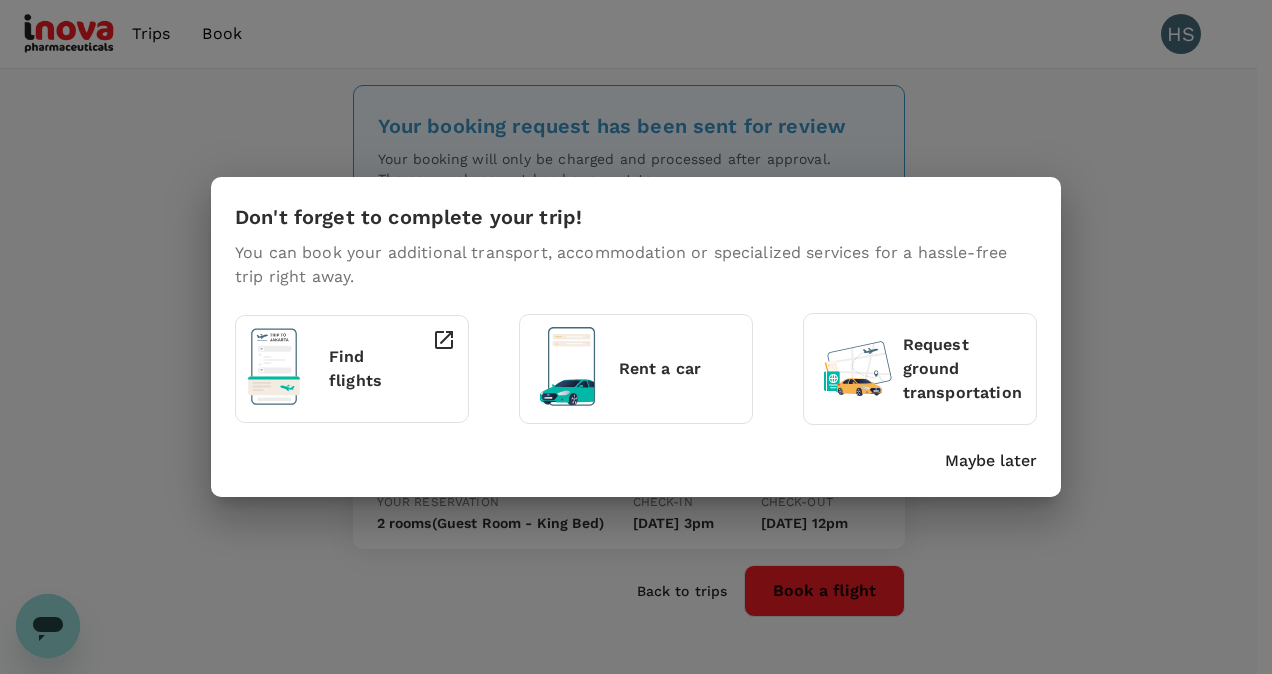 click on "Maybe later" at bounding box center [991, 461] 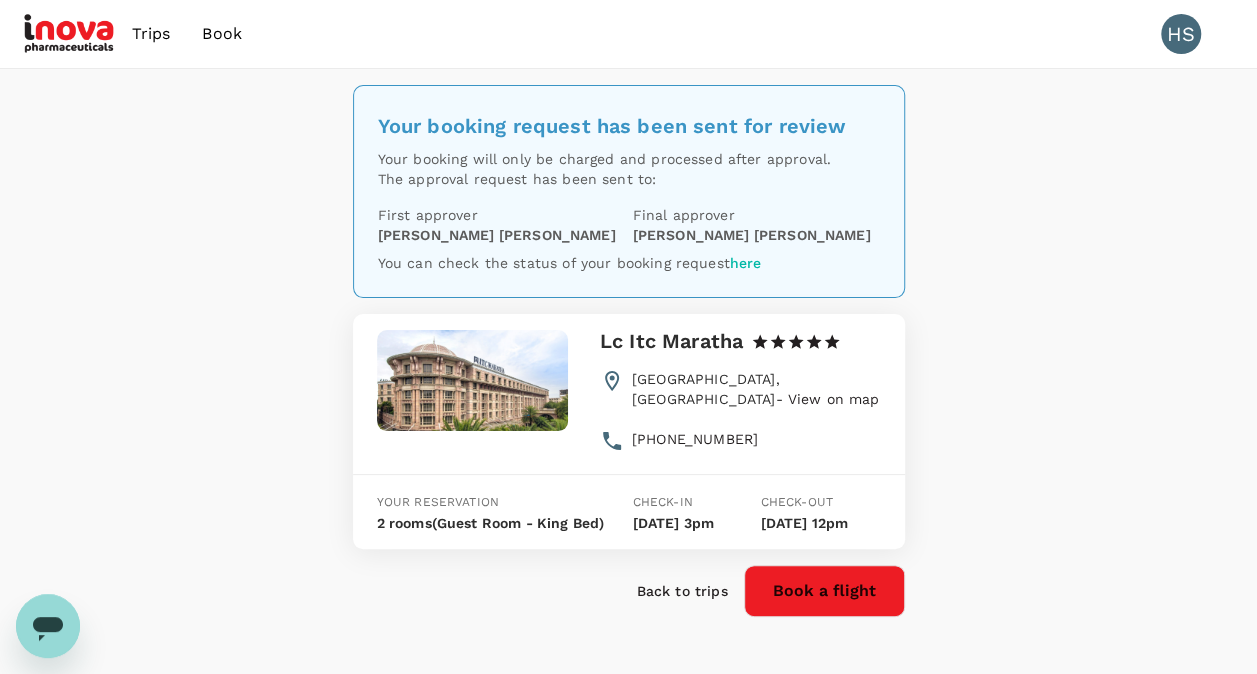 click on "Your booking request has been sent for review Your booking will only be charged and processed after approval. The approval request has been sent to: First approver [PERSON_NAME] Final approver [PERSON_NAME] You can check the status of your booking request  here Lc Itc Maratha 1 Star 2 Stars 3 Stars 4 Stars [GEOGRAPHIC_DATA], [GEOGRAPHIC_DATA]  -   View on map [PHONE_NUMBER] Your reservation 2 rooms  (Guest Room - King Bed) Check-in [DATE] 3pm Check-out [DATE] 12pm Back to trips Book a flight" at bounding box center [628, 375] 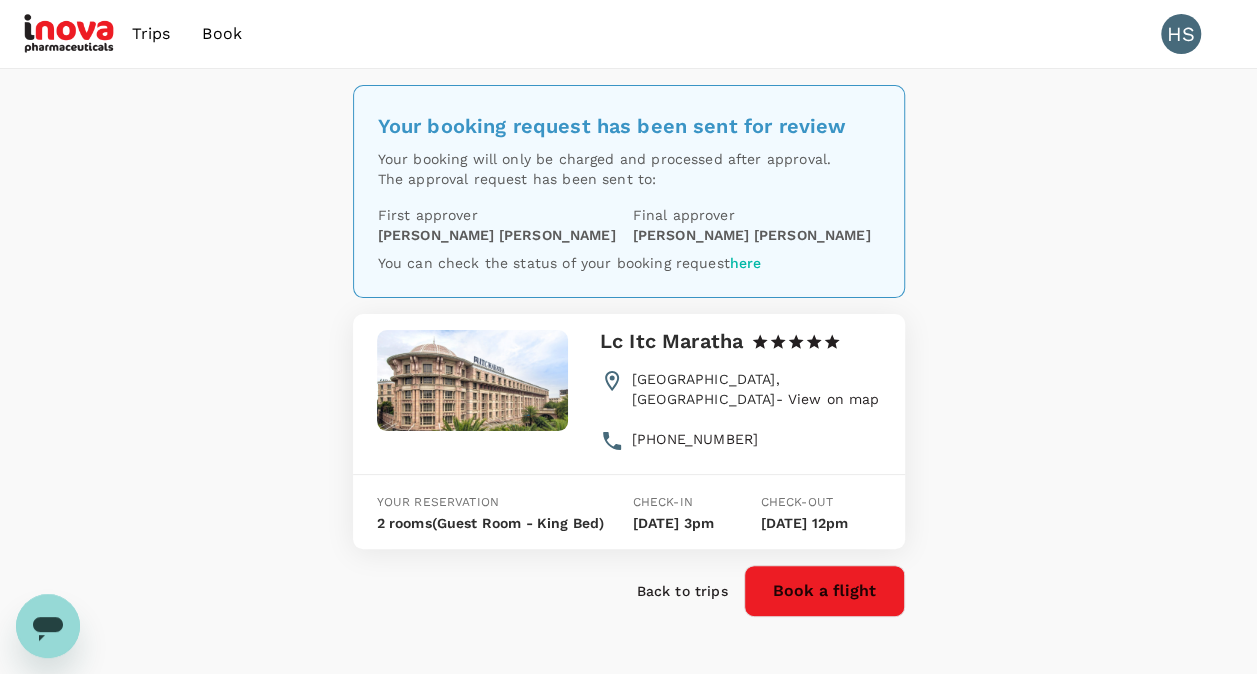 click on "Your booking request has been sent for review Your booking will only be charged and processed after approval. The approval request has been sent to: First approver [PERSON_NAME] Final approver [PERSON_NAME] You can check the status of your booking request  here Lc Itc Maratha 1 Star 2 Stars 3 Stars 4 Stars [GEOGRAPHIC_DATA], [GEOGRAPHIC_DATA]  -   View on map [PHONE_NUMBER] Your reservation 2 rooms  (Guest Room - King Bed) Check-in [DATE] 3pm Check-out [DATE] 12pm Back to trips Book a flight" at bounding box center (628, 375) 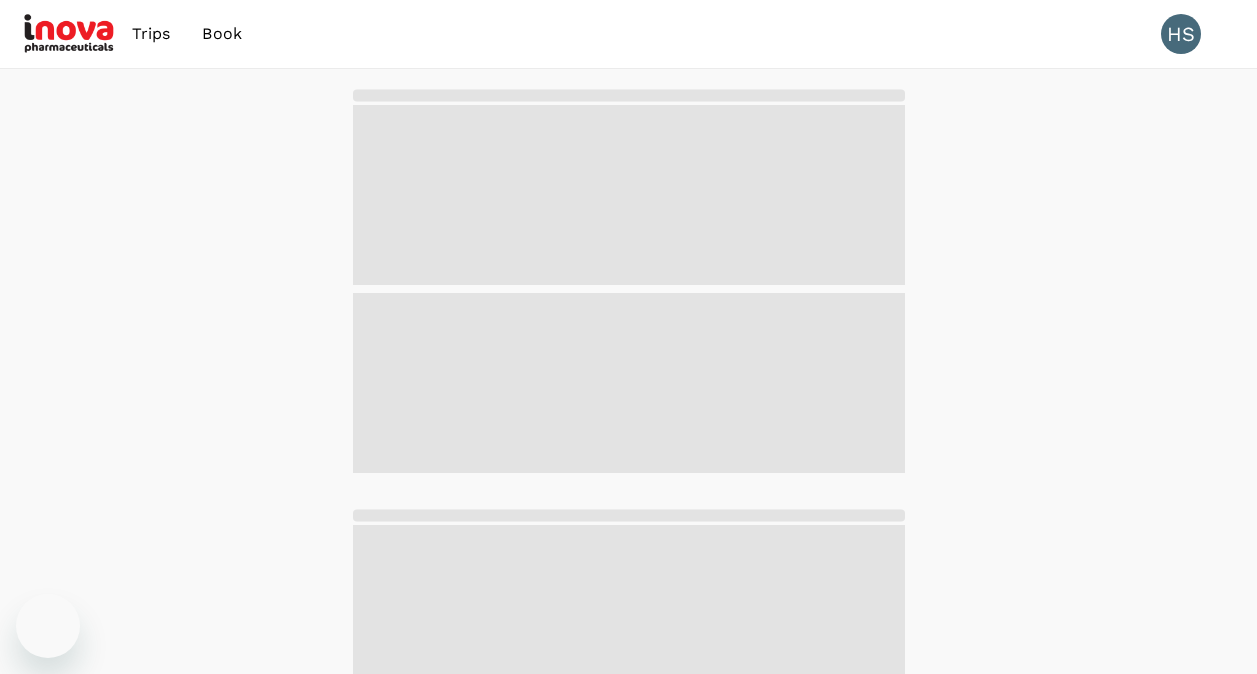 scroll, scrollTop: 0, scrollLeft: 0, axis: both 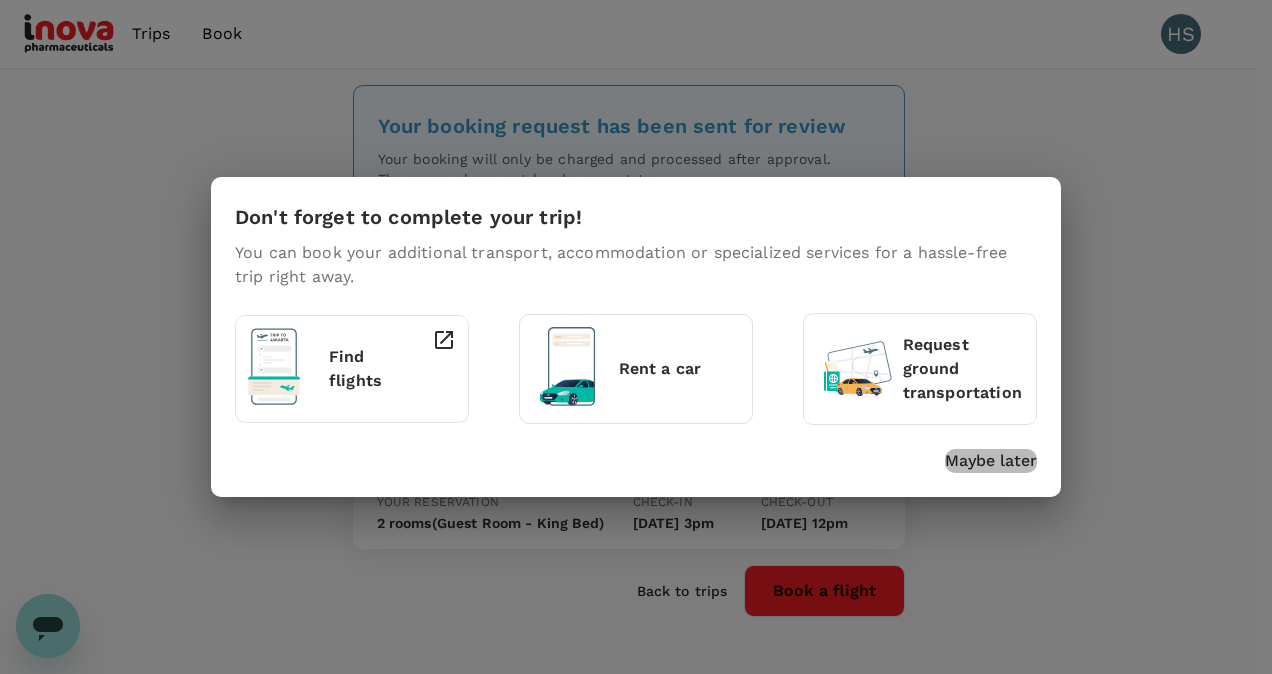click on "Maybe later" at bounding box center [991, 461] 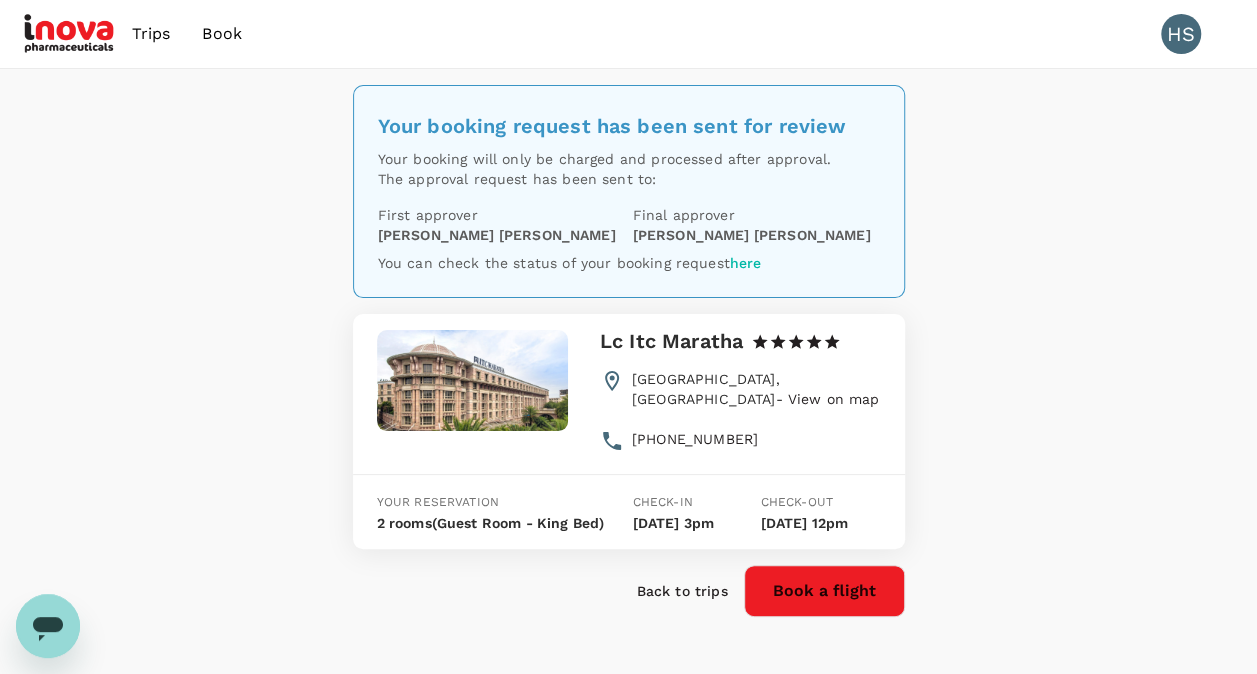 click on "Your booking request has been sent for review Your booking will only be charged and processed after approval. The approval request has been sent to: First approver [PERSON_NAME] Final approver [PERSON_NAME] You can check the status of your booking request  here Lc Itc Maratha 1 Star 2 Stars 3 Stars 4 Stars [GEOGRAPHIC_DATA], [GEOGRAPHIC_DATA]  -   View on map [PHONE_NUMBER] Your reservation 2 rooms  (Guest Room - King Bed) Check-in [DATE] 3pm Check-out [DATE] 12pm Back to trips Book a flight" at bounding box center [628, 375] 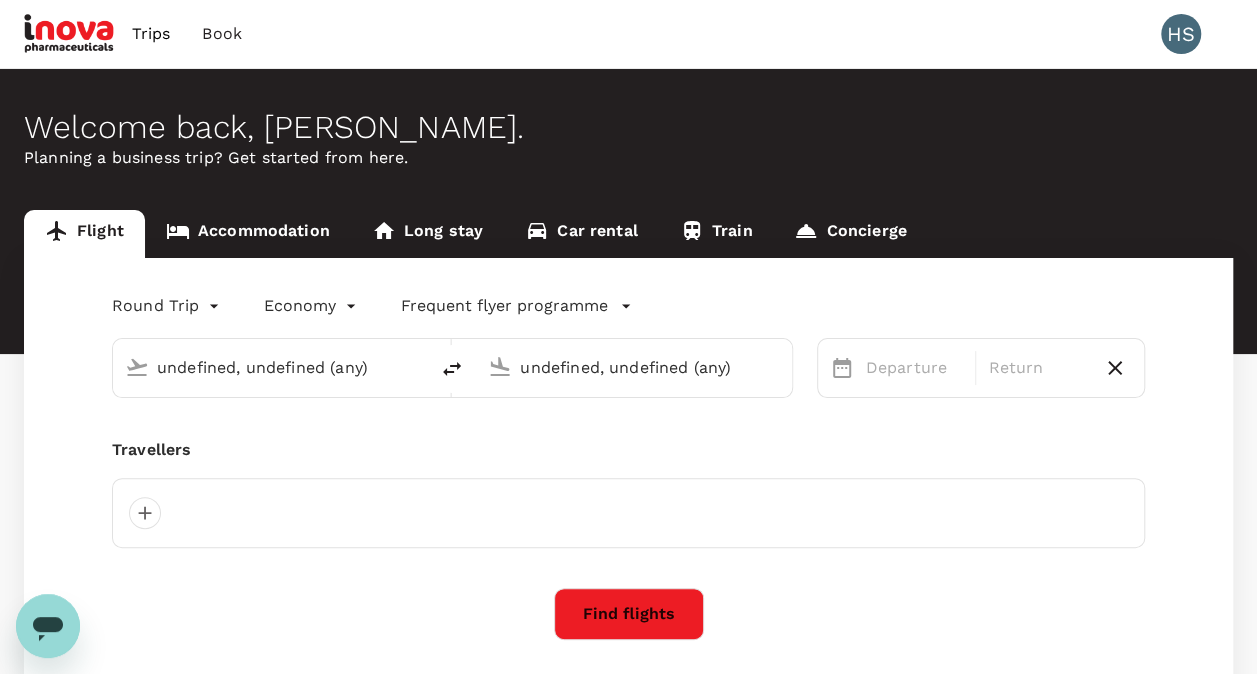 type on "Singapore Changi (SIN)" 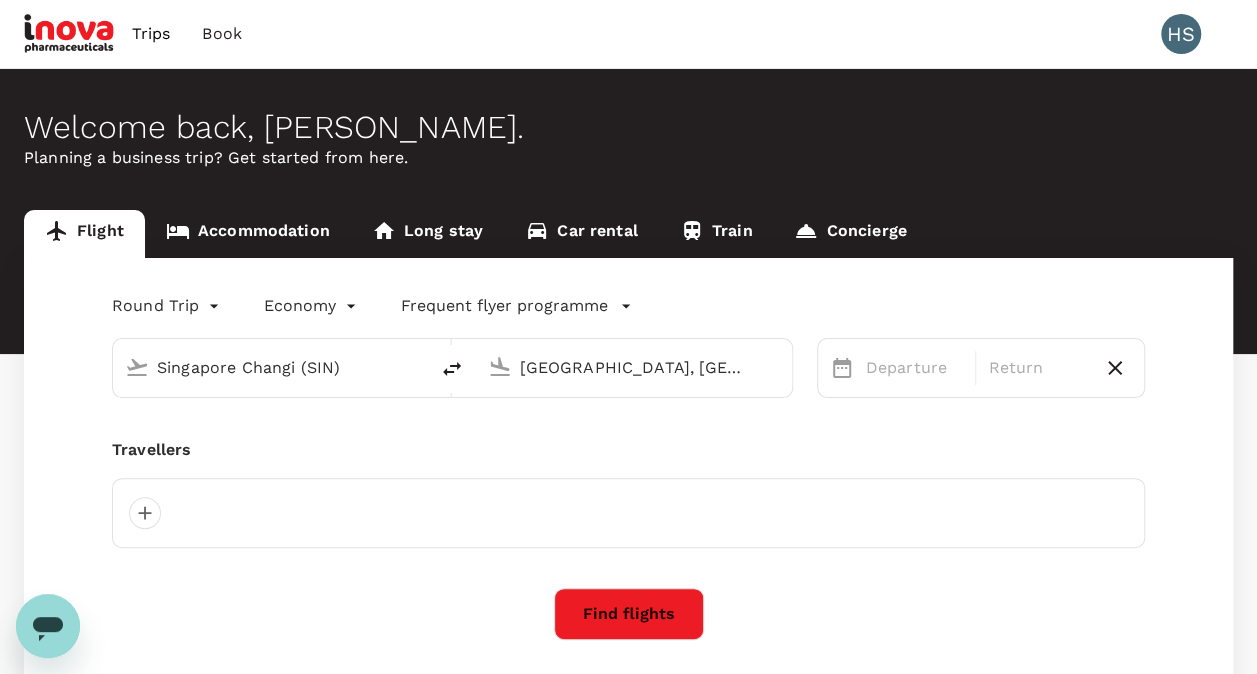 type 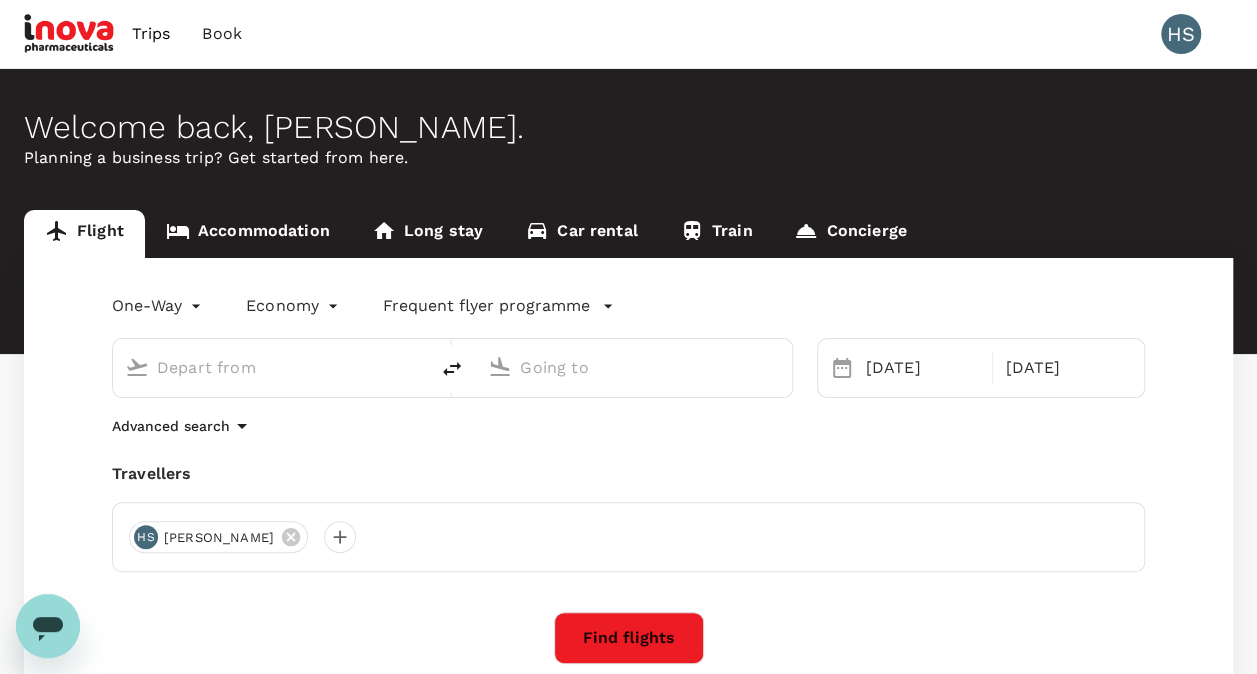 type on "oneway" 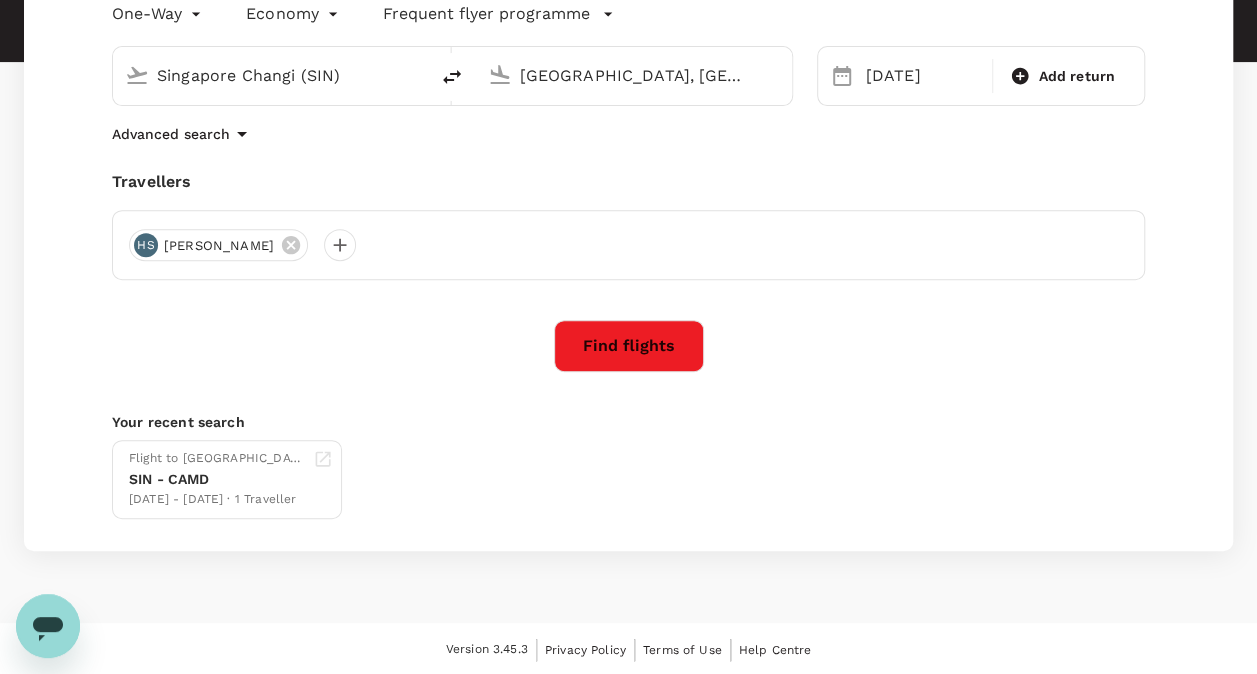 scroll, scrollTop: 0, scrollLeft: 0, axis: both 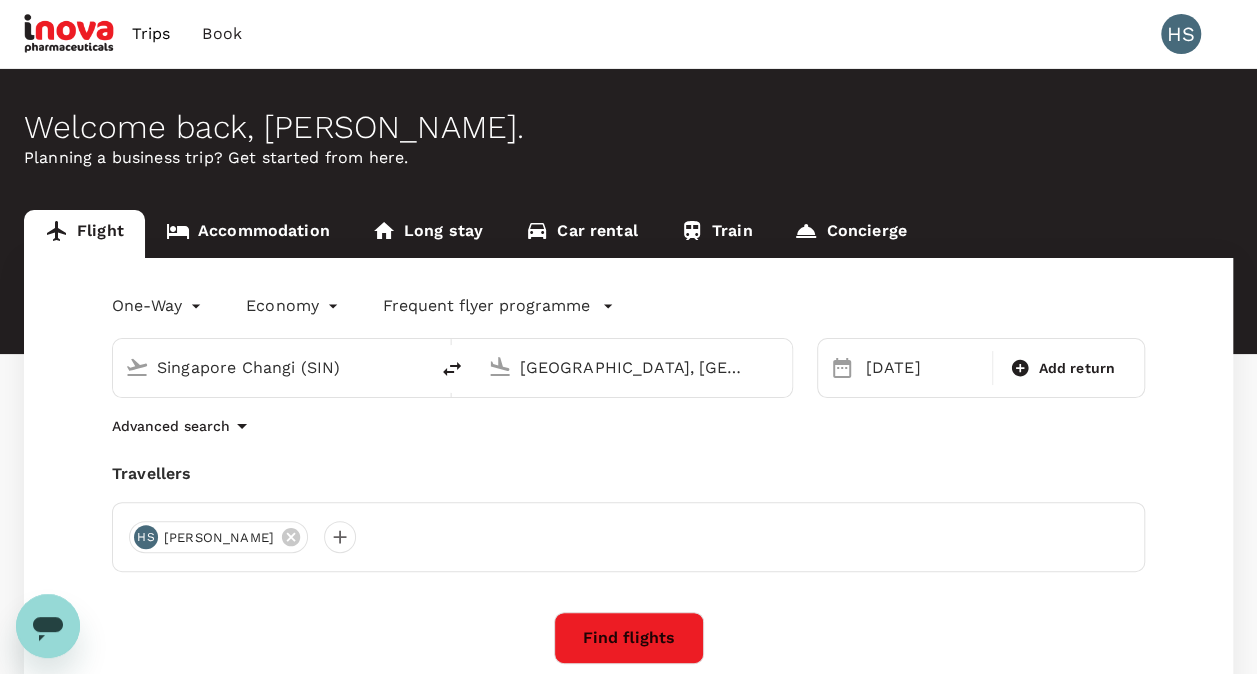 click on "Book" at bounding box center (222, 34) 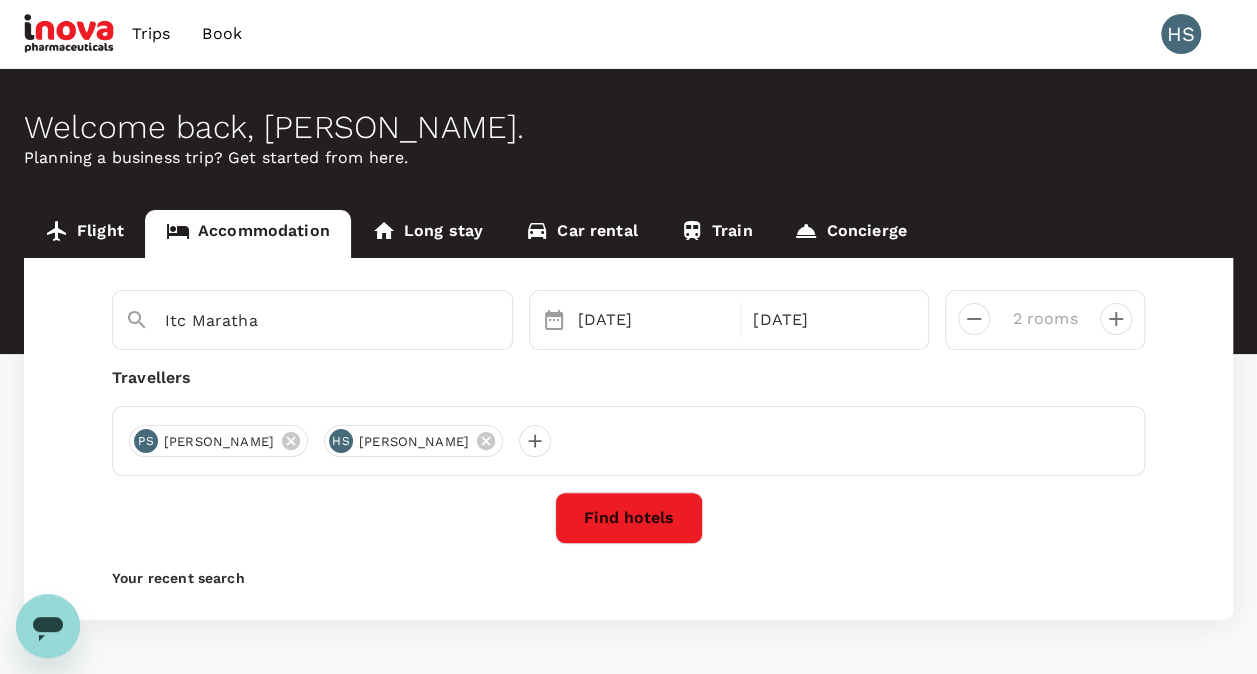 click 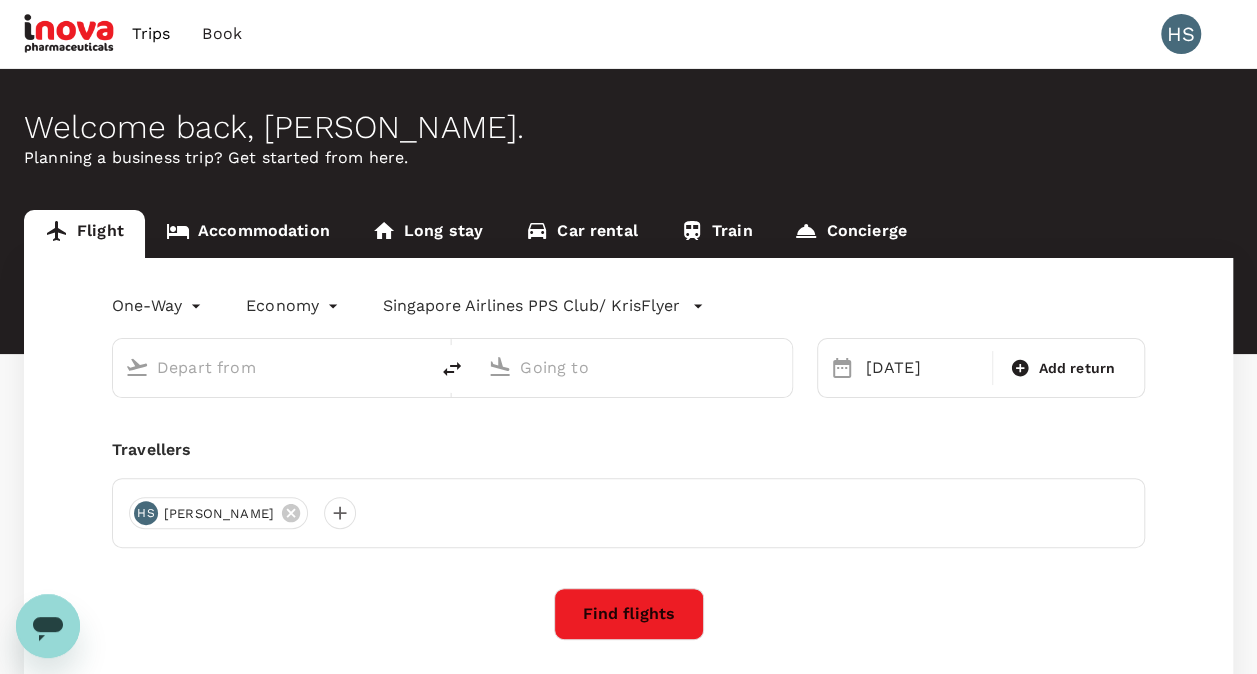 type on "Singapore Changi (SIN)" 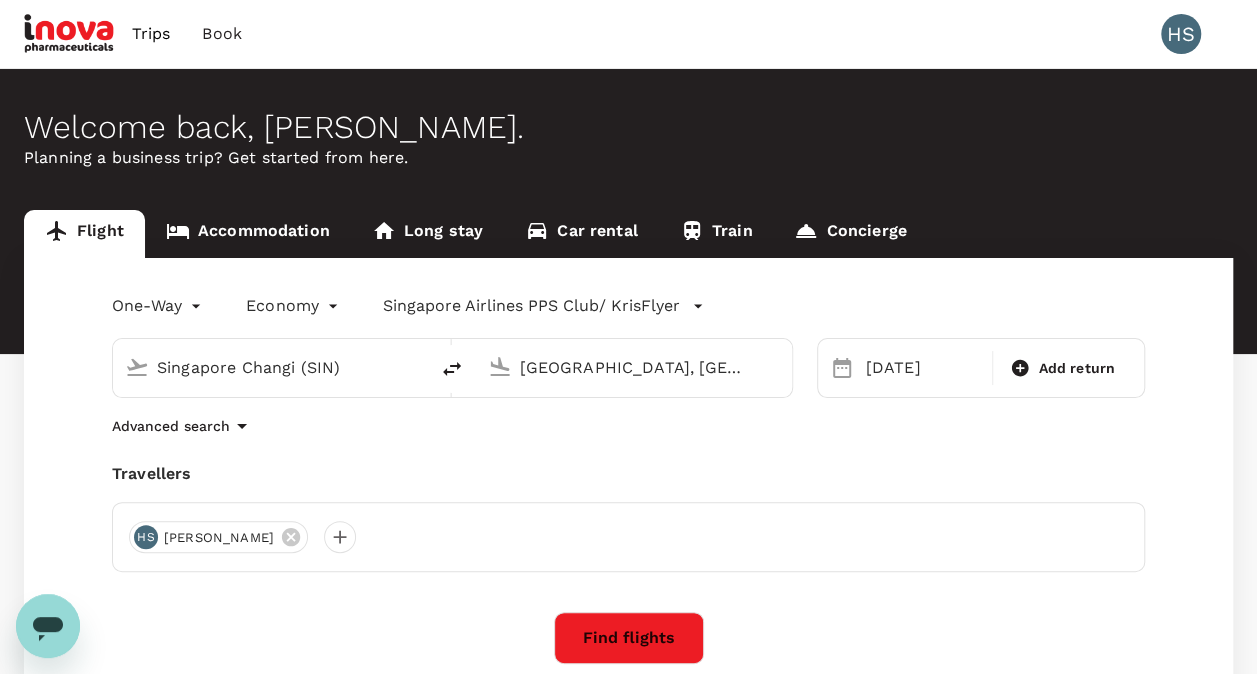 type 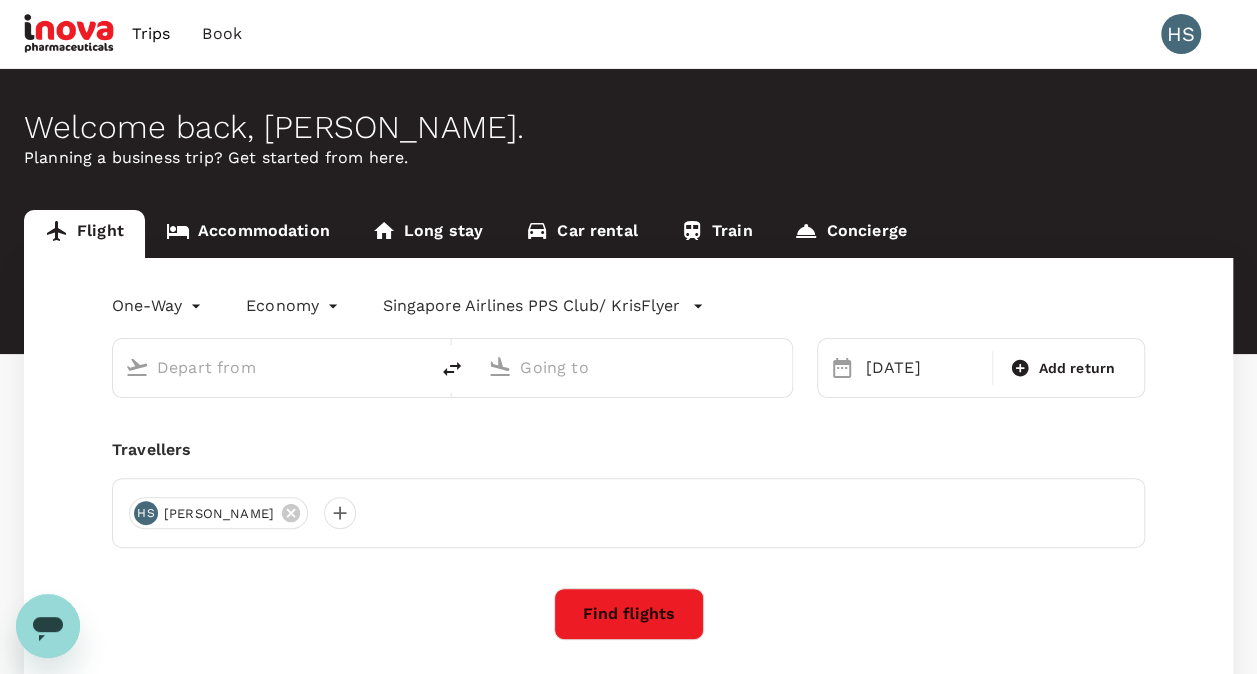 type on "Singapore Changi (SIN)" 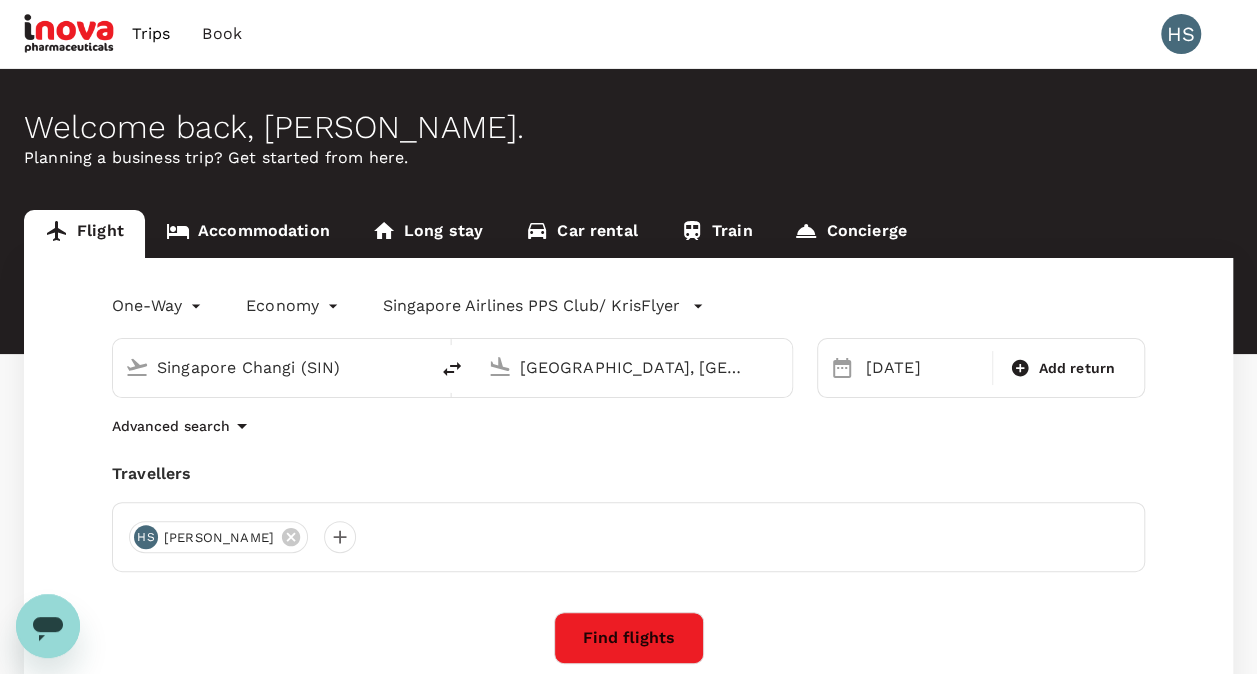 click on "Book" at bounding box center [222, 34] 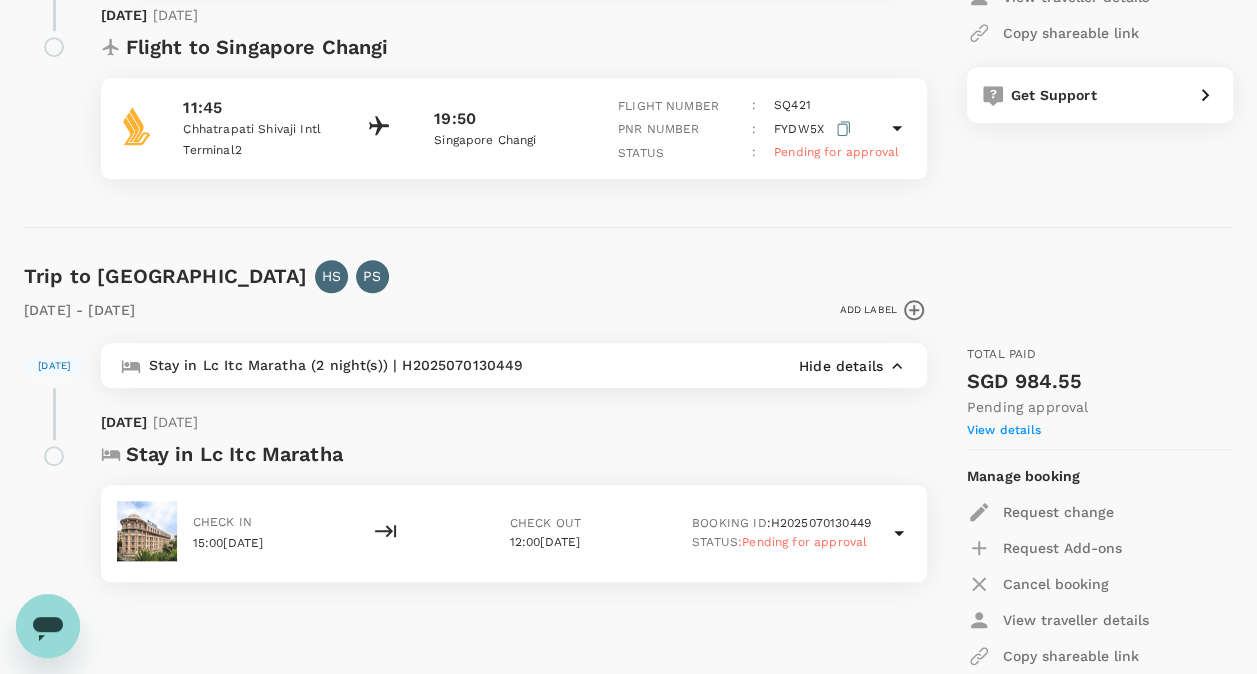 scroll, scrollTop: 718, scrollLeft: 0, axis: vertical 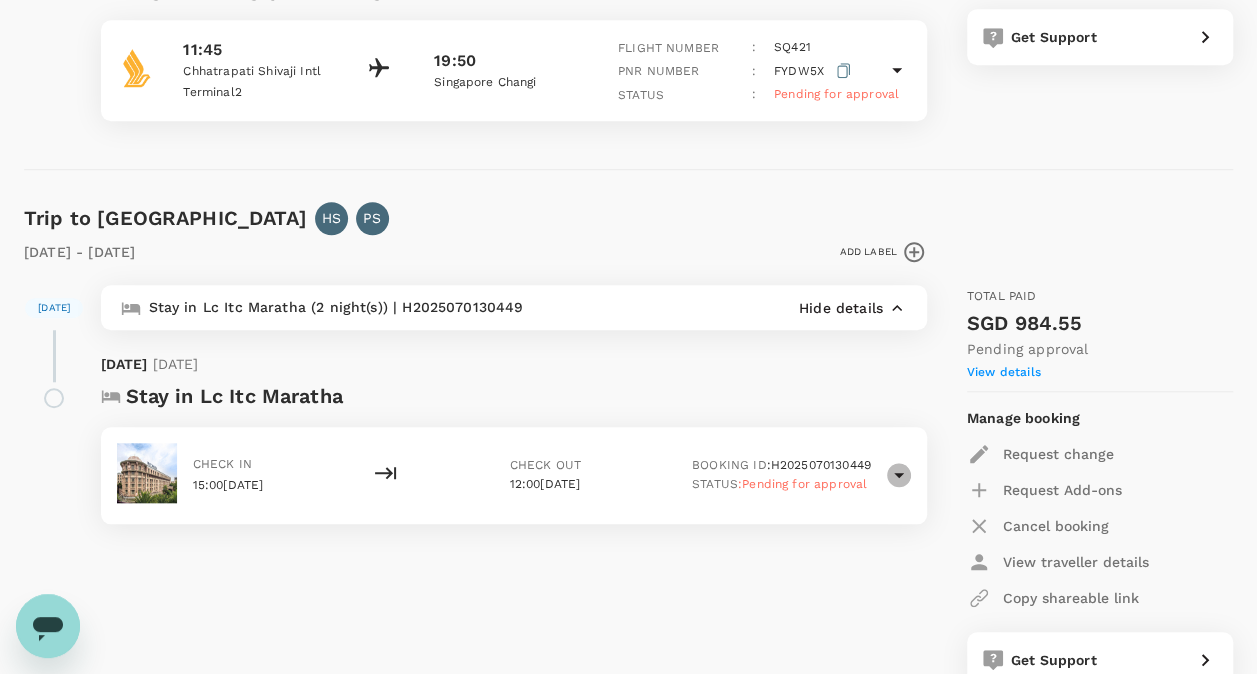 click 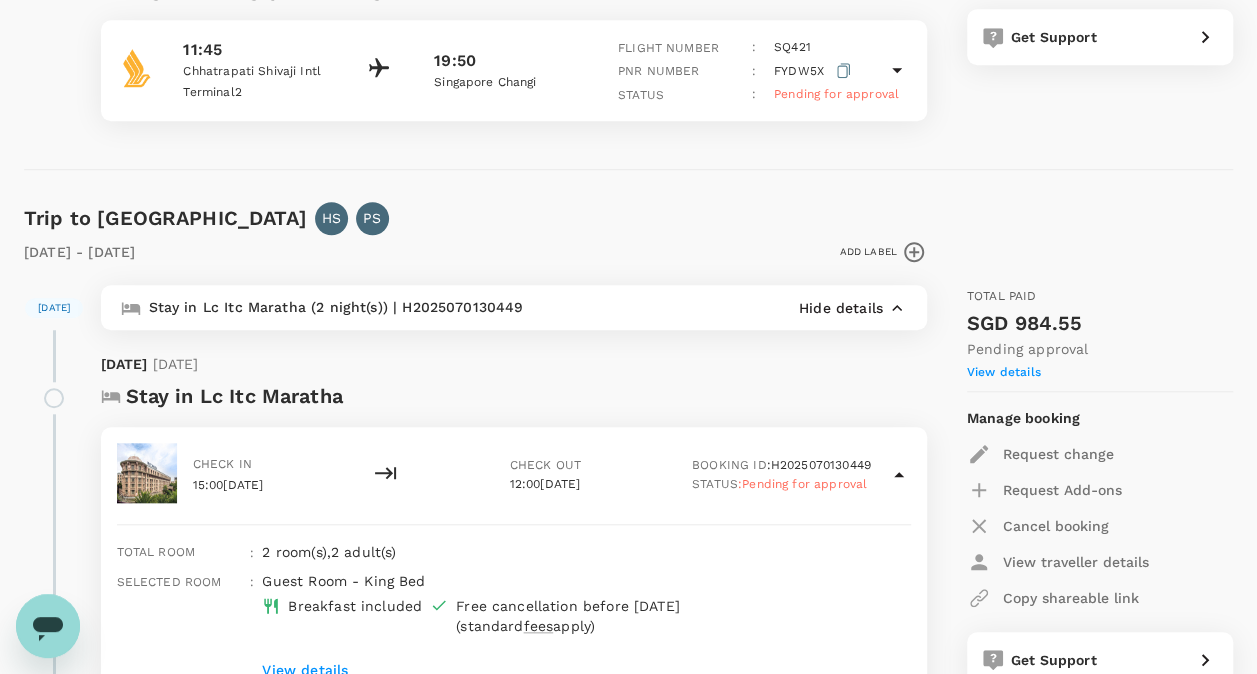 scroll, scrollTop: 1584, scrollLeft: 0, axis: vertical 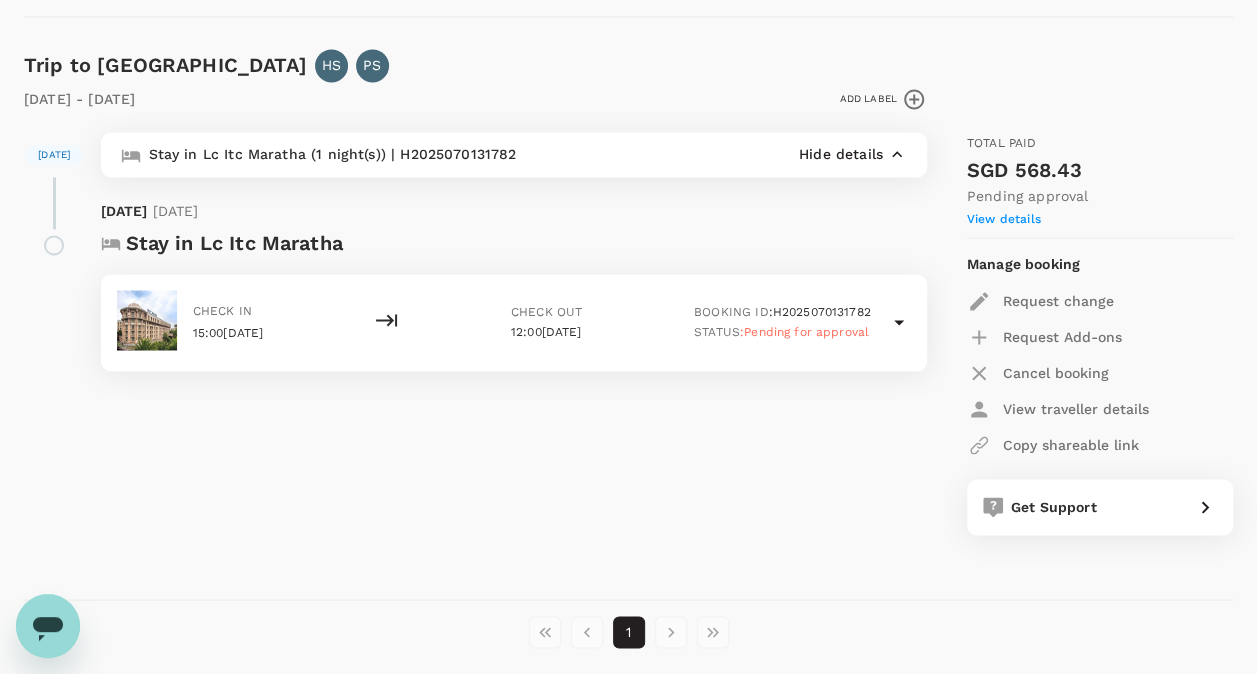 click on "View details" at bounding box center [1004, 219] 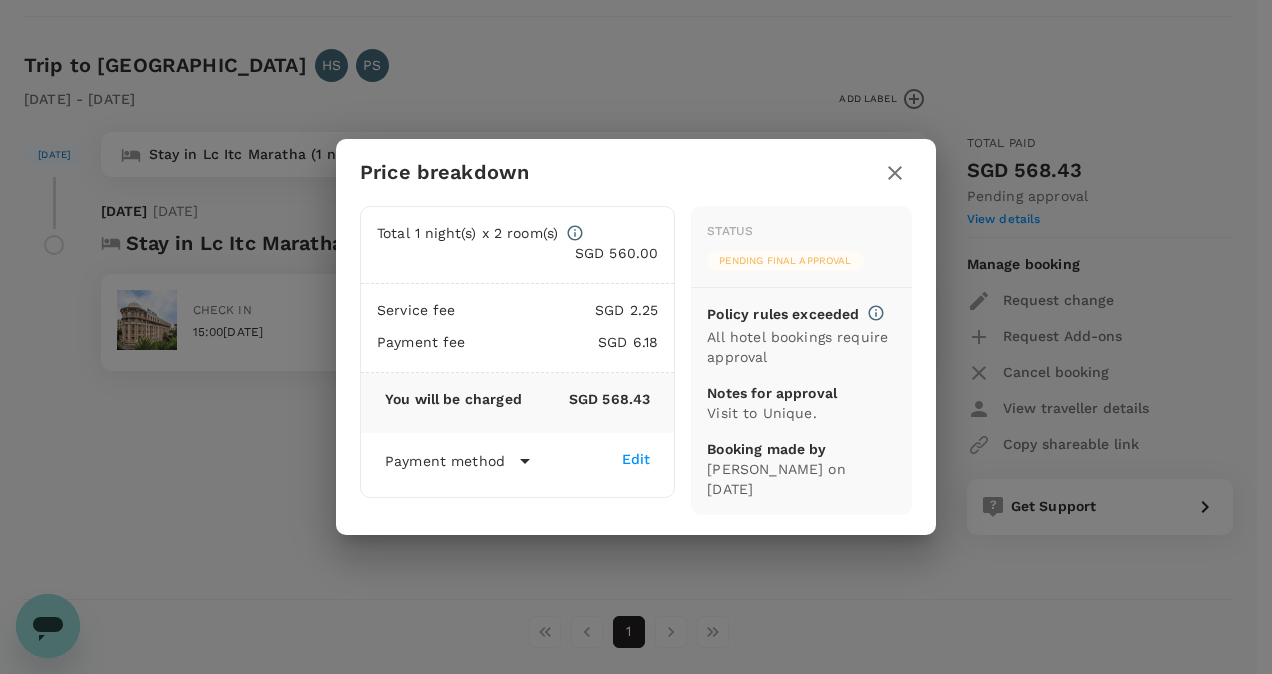 click 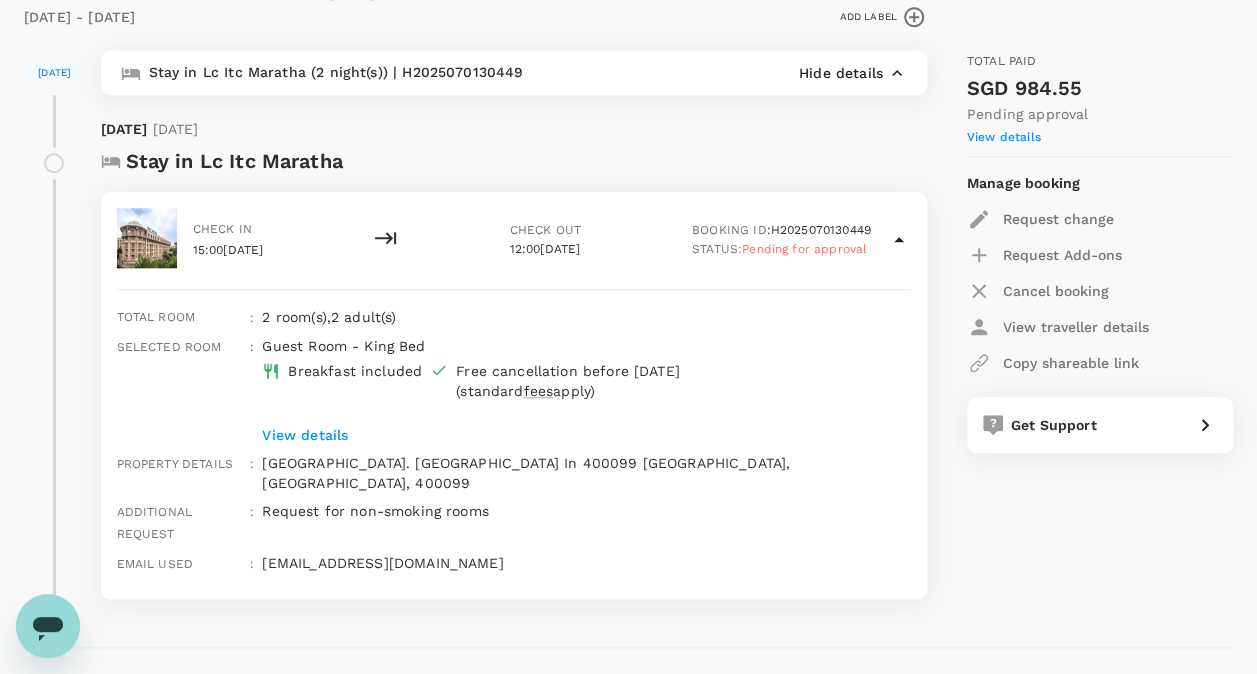 scroll, scrollTop: 951, scrollLeft: 0, axis: vertical 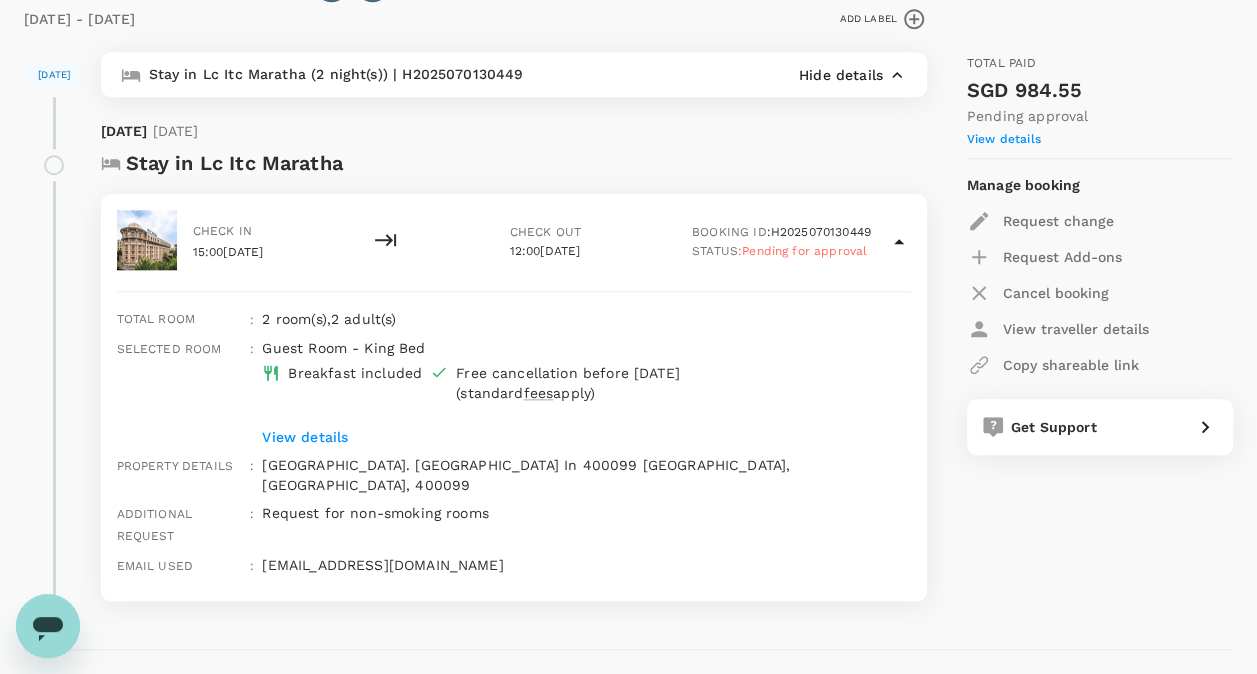 click on "View details" at bounding box center (559, 437) 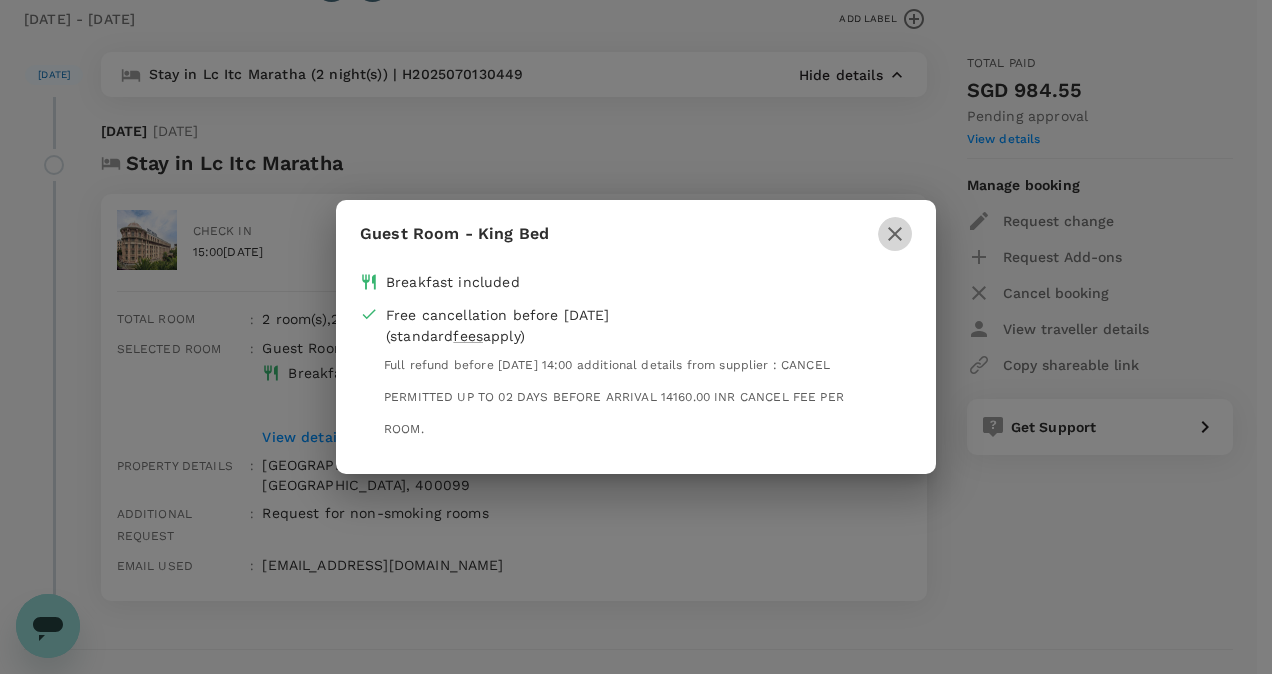 click 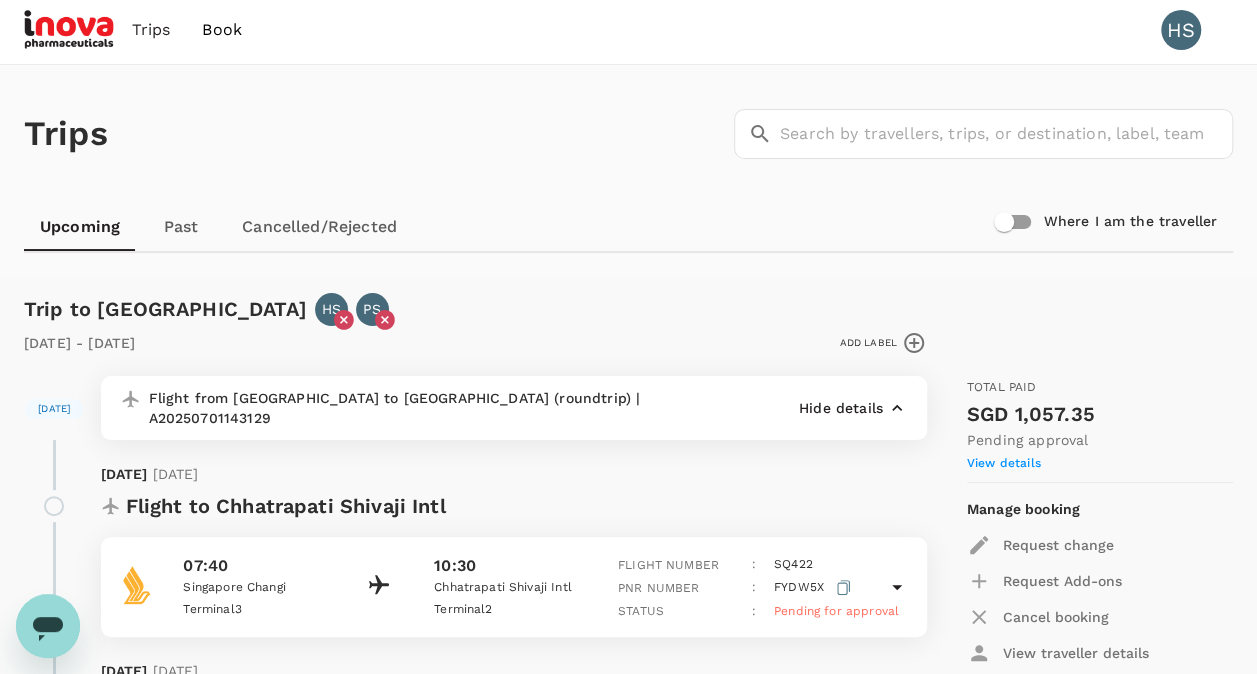 scroll, scrollTop: 0, scrollLeft: 0, axis: both 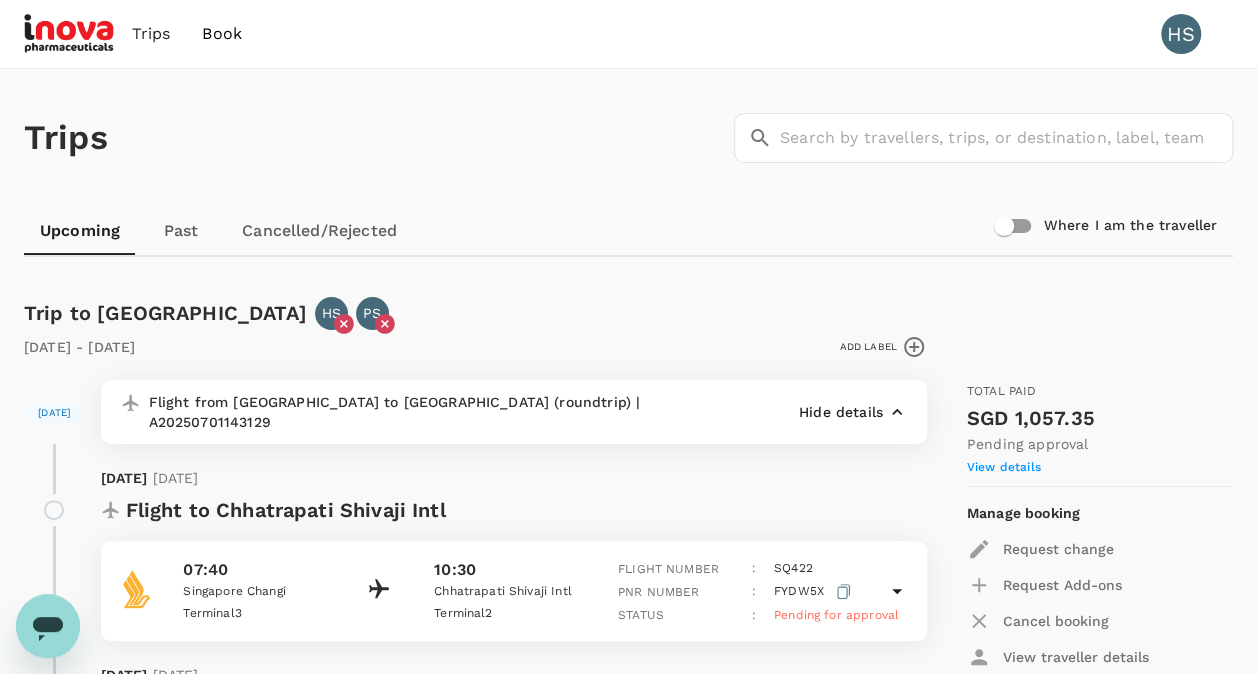 click on "View details" at bounding box center [1004, 467] 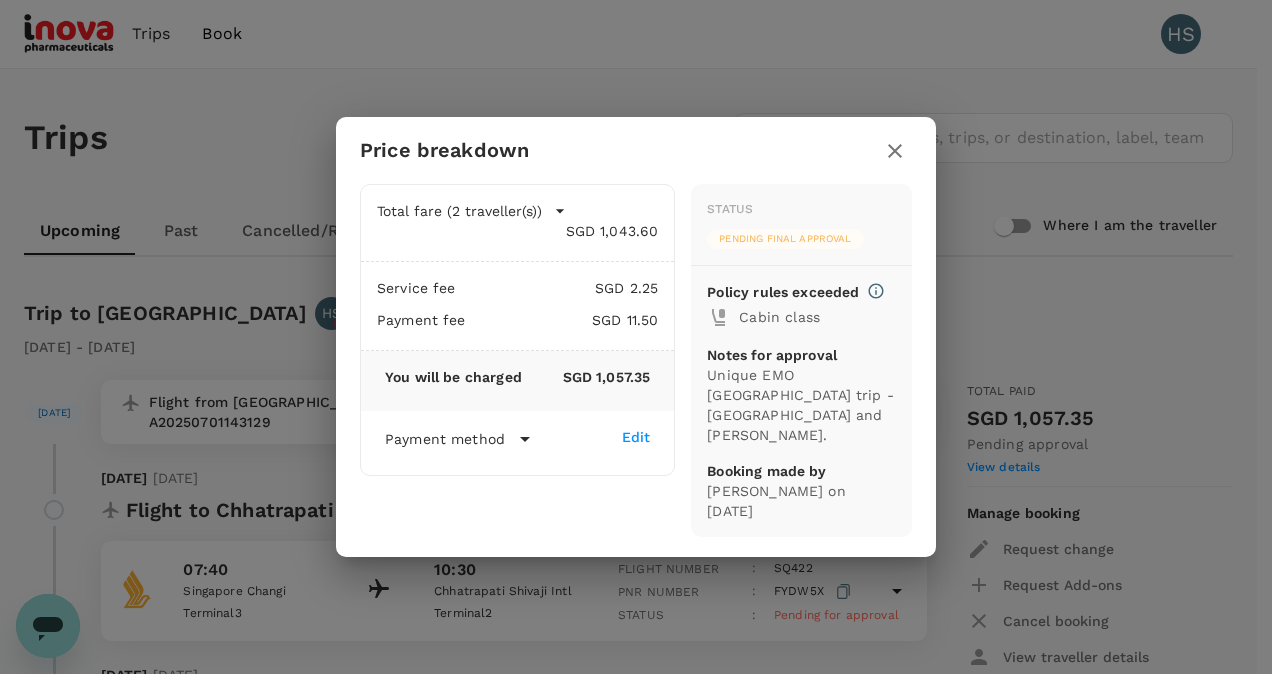 click 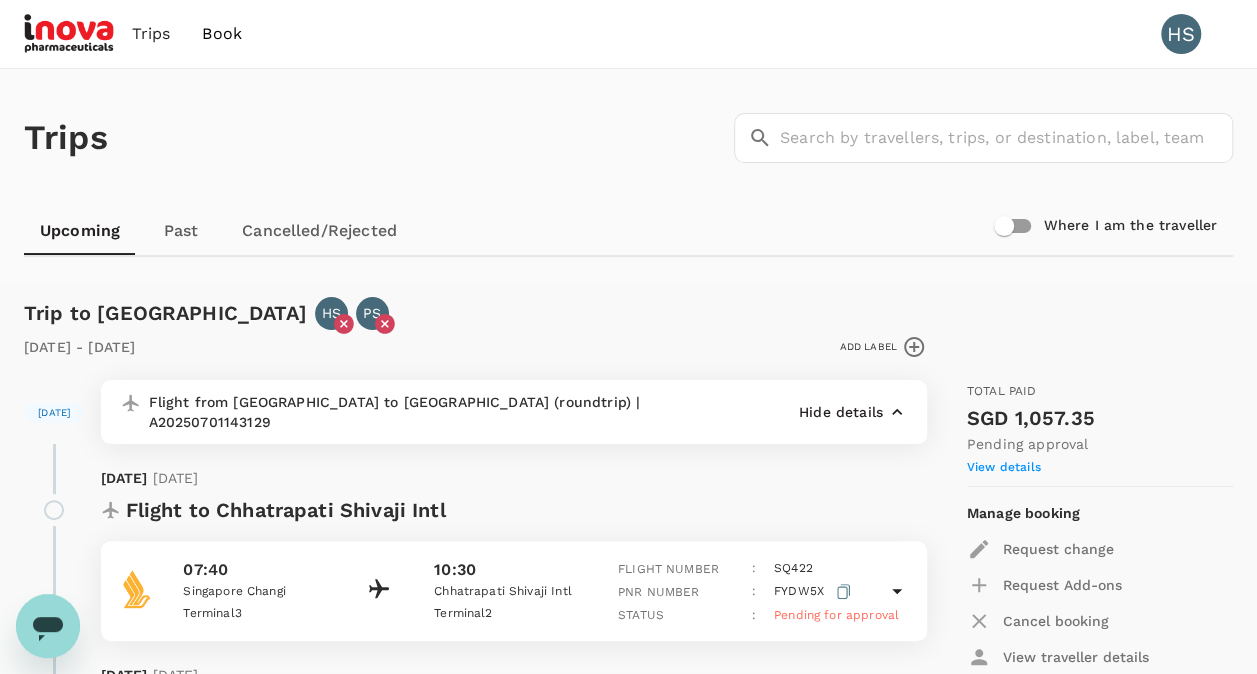 click on "Where I am the traveller" at bounding box center [1004, 226] 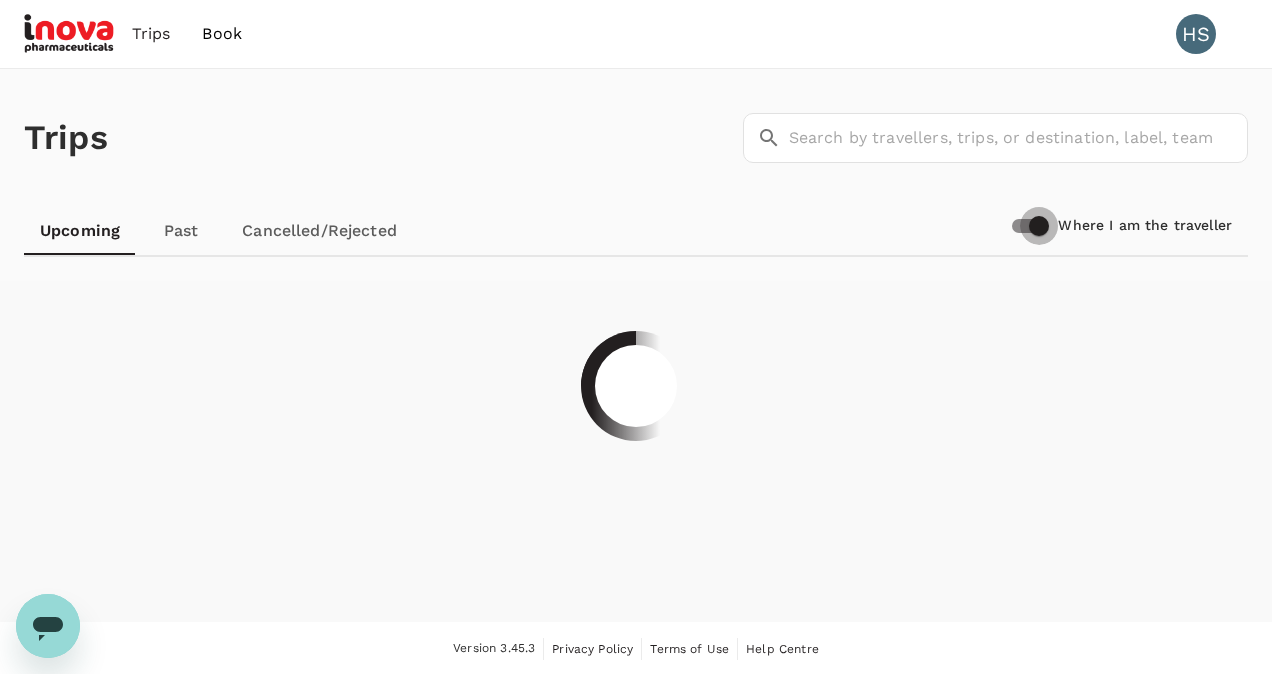 click on "Where I am the traveller" at bounding box center [1039, 226] 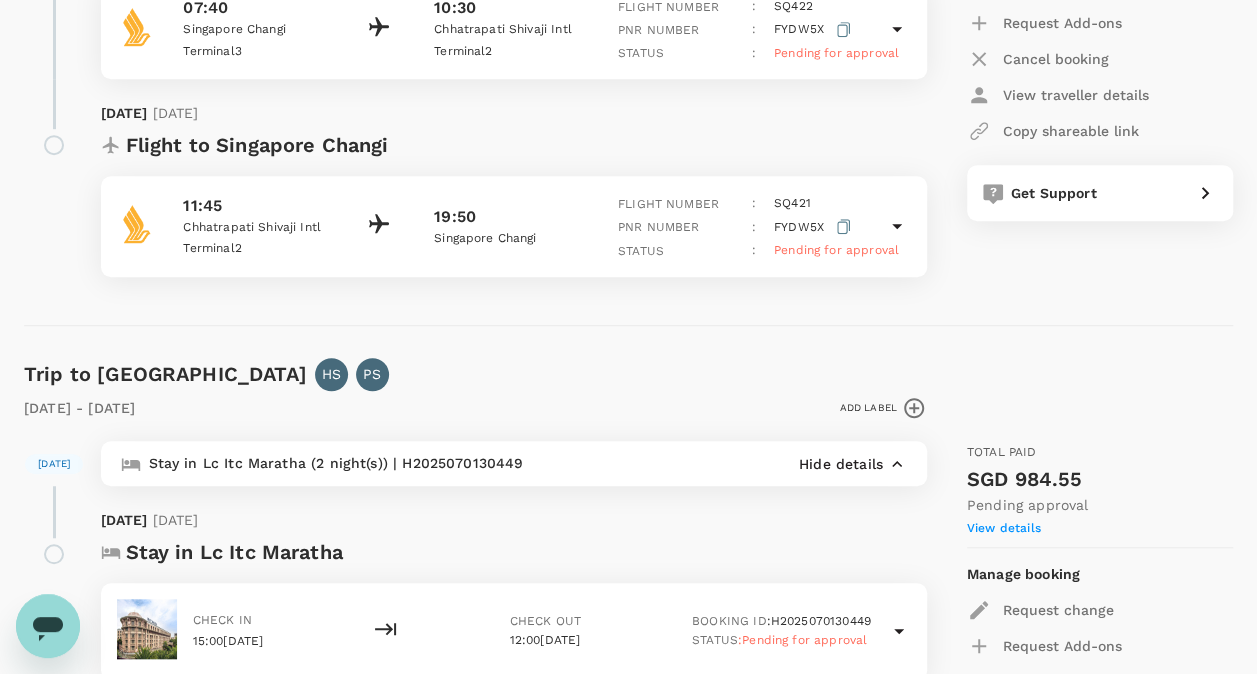 scroll, scrollTop: 369, scrollLeft: 0, axis: vertical 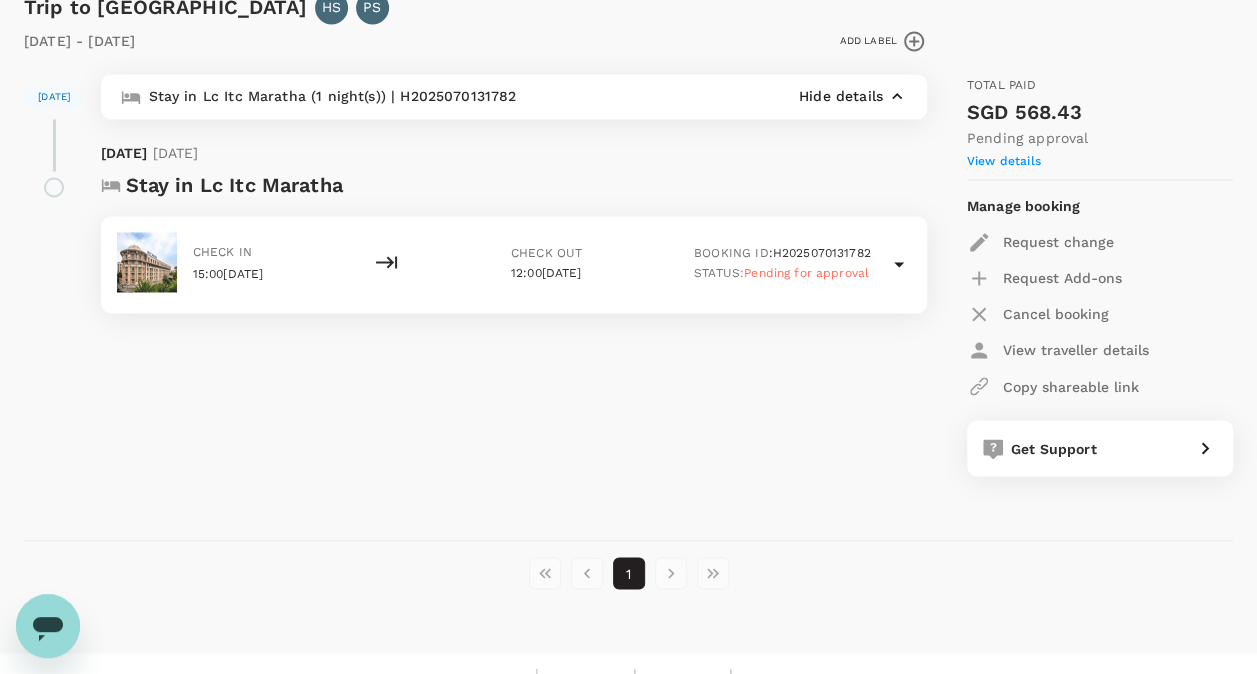 click on "Check in 15:00[DATE] Check out 12:00[DATE] Booking ID :  H2025070131782 Status :  Pending for approval" at bounding box center (506, 256) 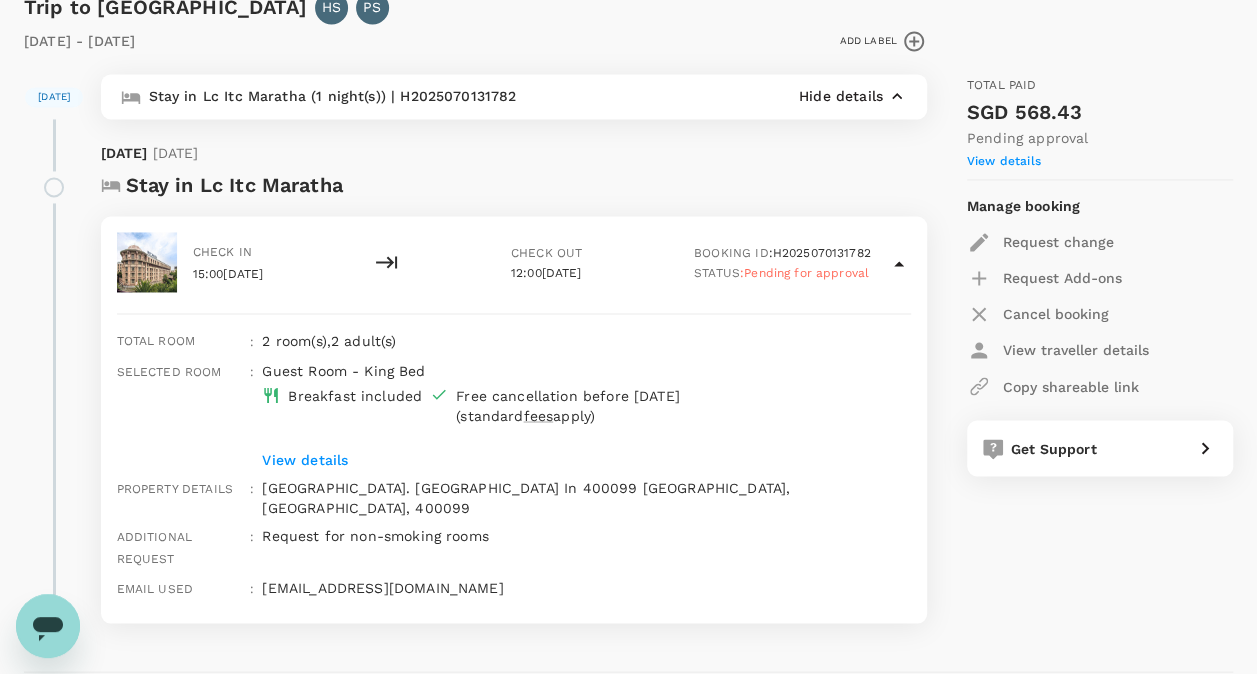 click on "[DATE] Stay in   [GEOGRAPHIC_DATA] Itc Maratha Check in 15:00[DATE] Check out 12:00[DATE] Booking ID :  H2025070131782 Status :  Pending for approval Total room : 2   room(s) ,  2   adult(s) Selected room : Guest Room - King Bed Breakfast included Free cancellation before [DATE] (standard  fees  apply) View details Property details : [GEOGRAPHIC_DATA]. [GEOGRAPHIC_DATA] In [GEOGRAPHIC_DATA] Additional request : Request for non-smoking rooms Email used : [EMAIL_ADDRESS][DOMAIN_NAME]" at bounding box center (506, 362) 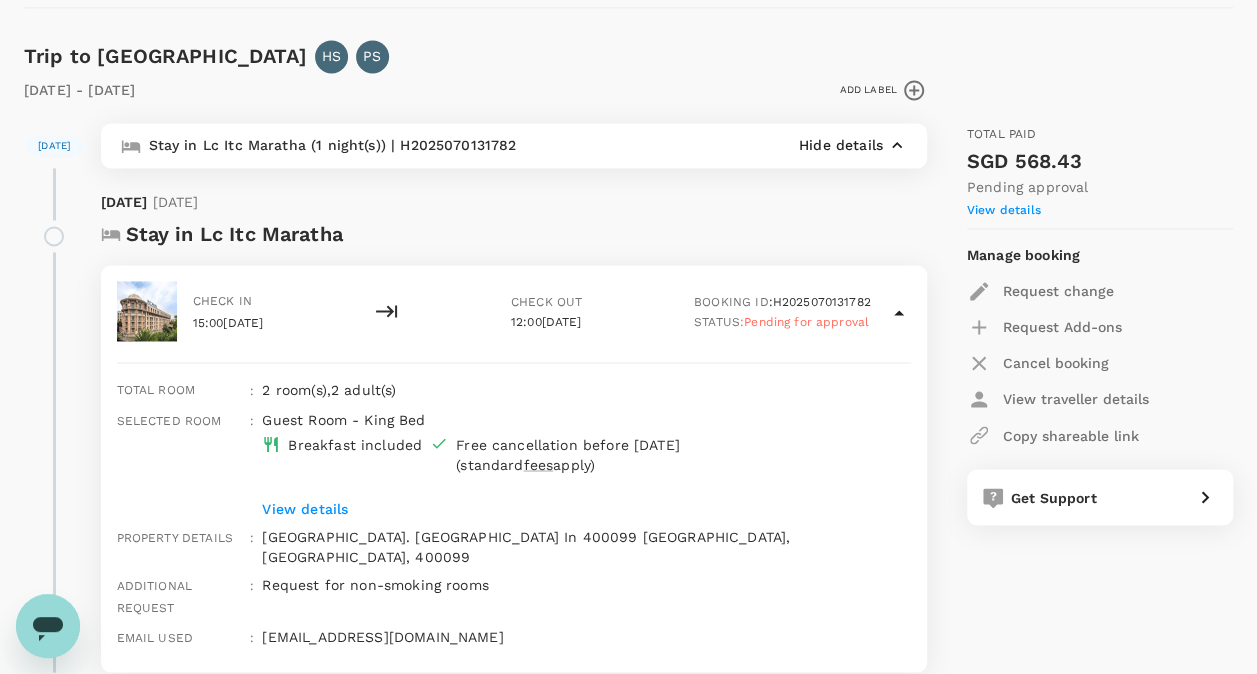scroll, scrollTop: 1460, scrollLeft: 0, axis: vertical 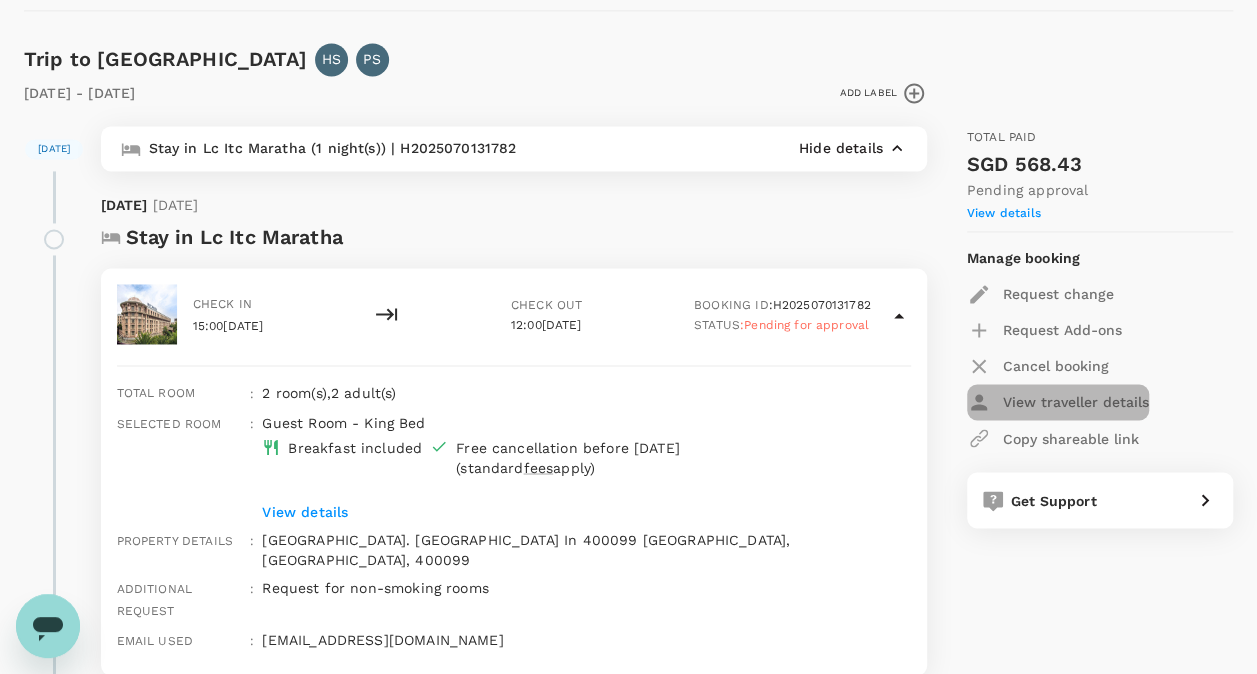 click on "View traveller details" at bounding box center (1076, 402) 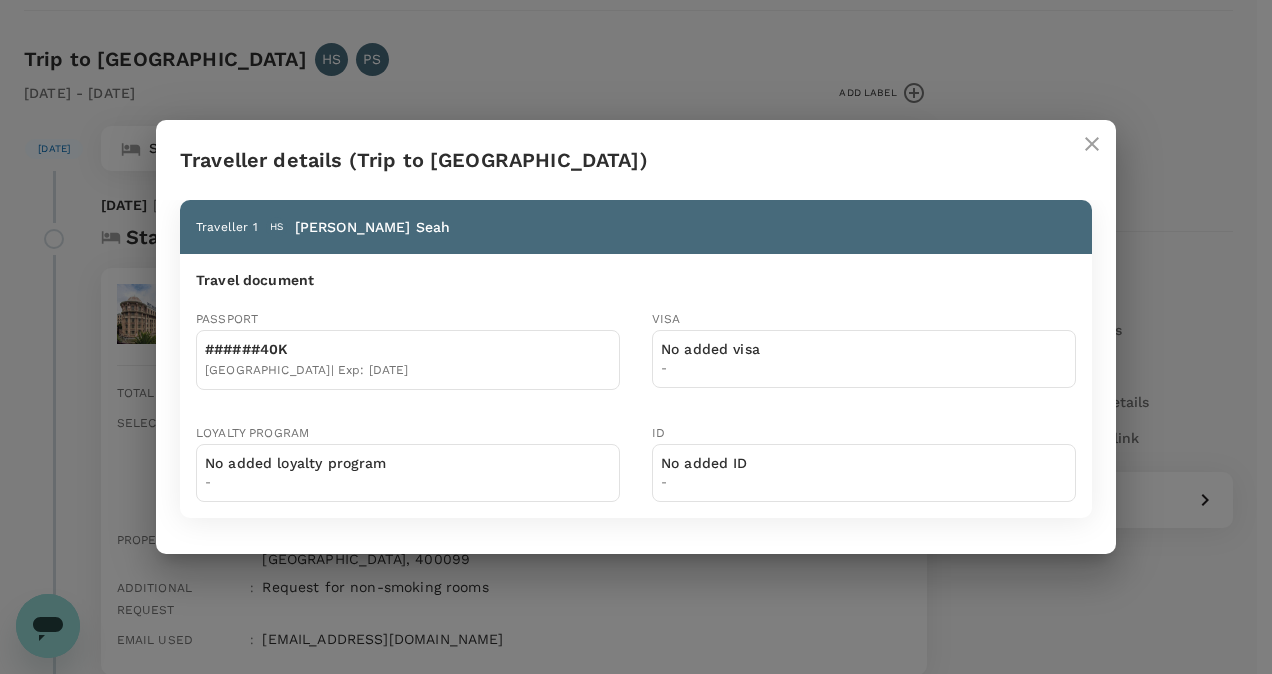 click at bounding box center (1092, 144) 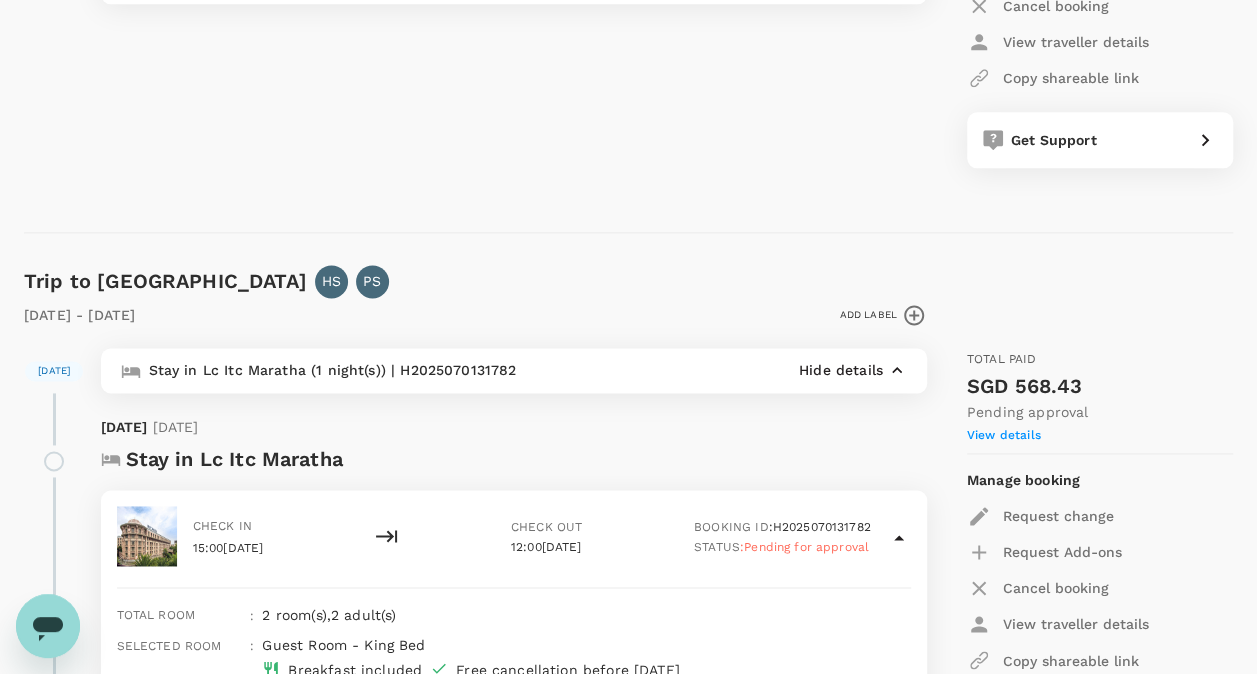 scroll, scrollTop: 1232, scrollLeft: 0, axis: vertical 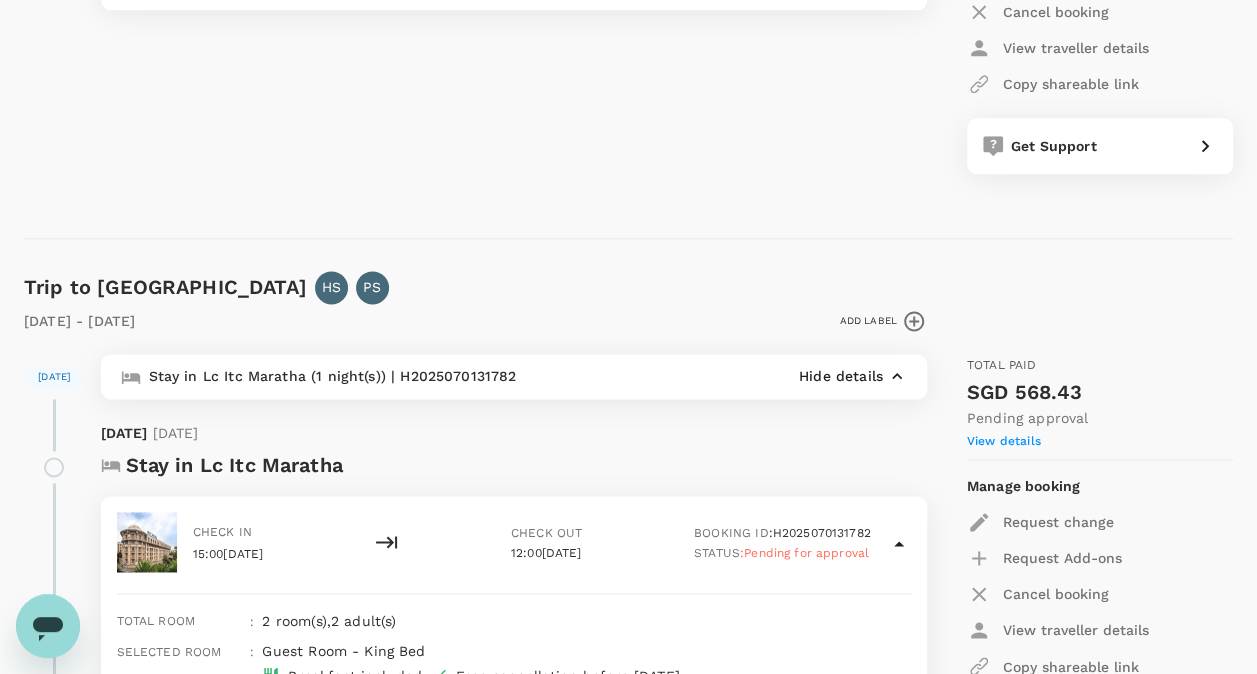click on "Hide details" at bounding box center [841, 376] 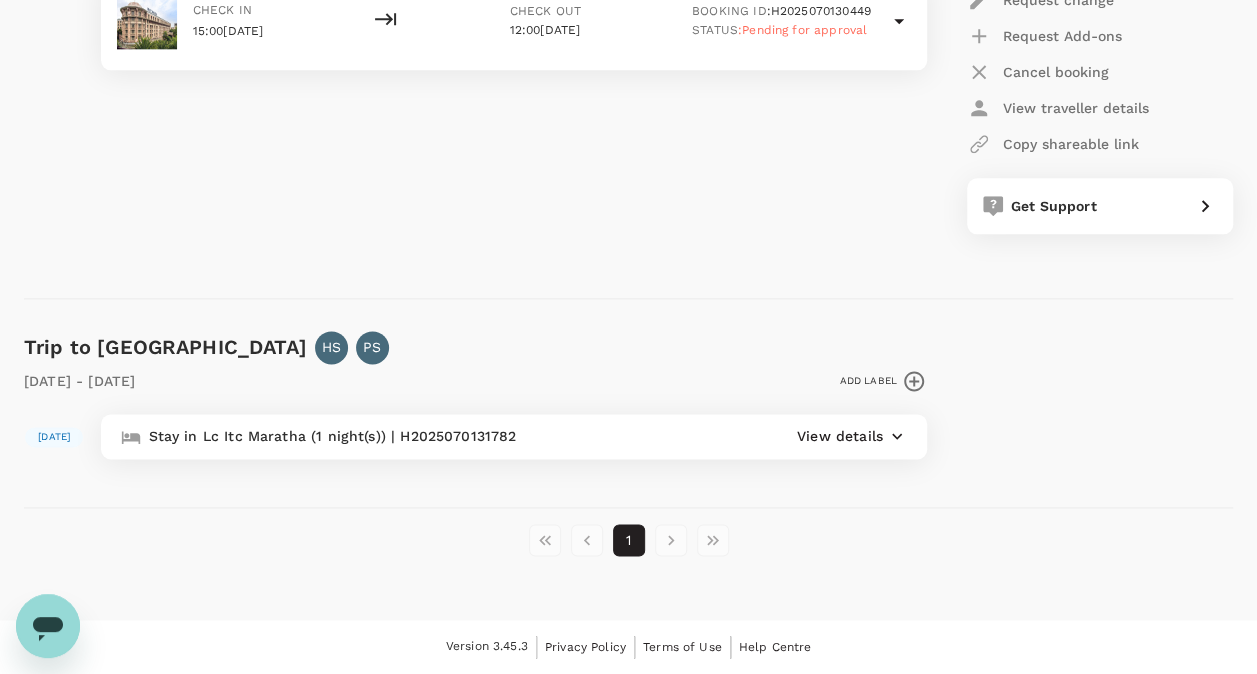 scroll, scrollTop: 1142, scrollLeft: 0, axis: vertical 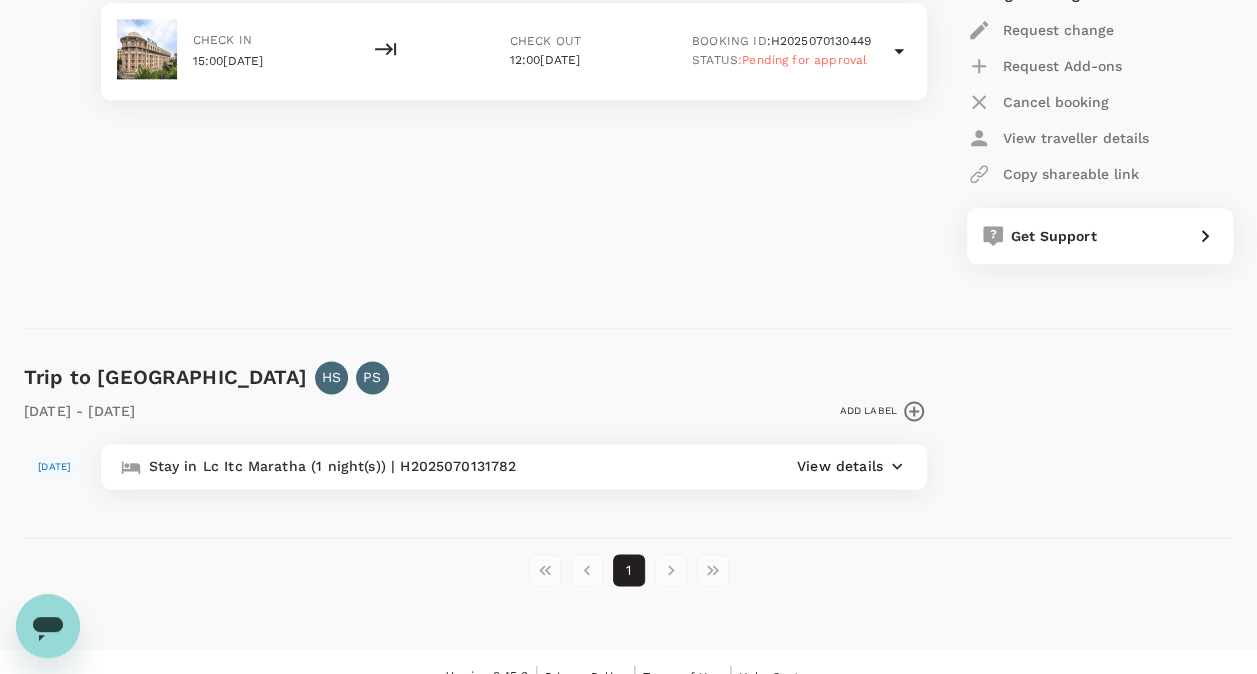 click on "View details" at bounding box center (840, 466) 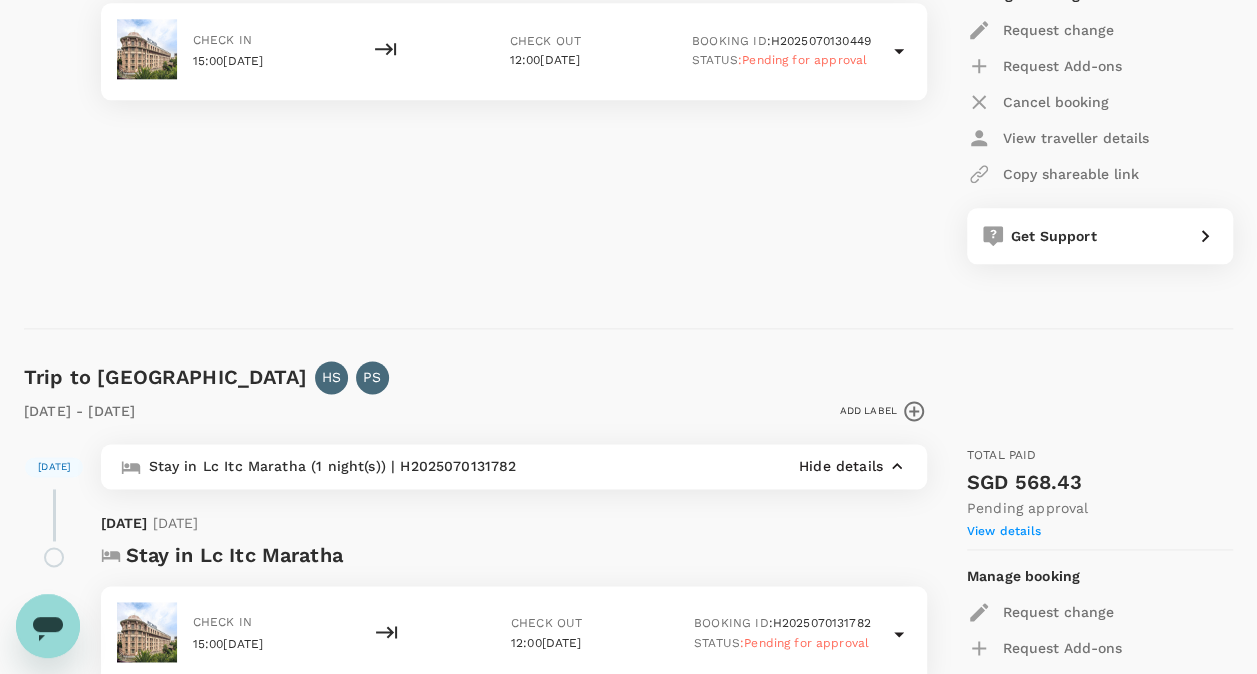 scroll, scrollTop: 1232, scrollLeft: 0, axis: vertical 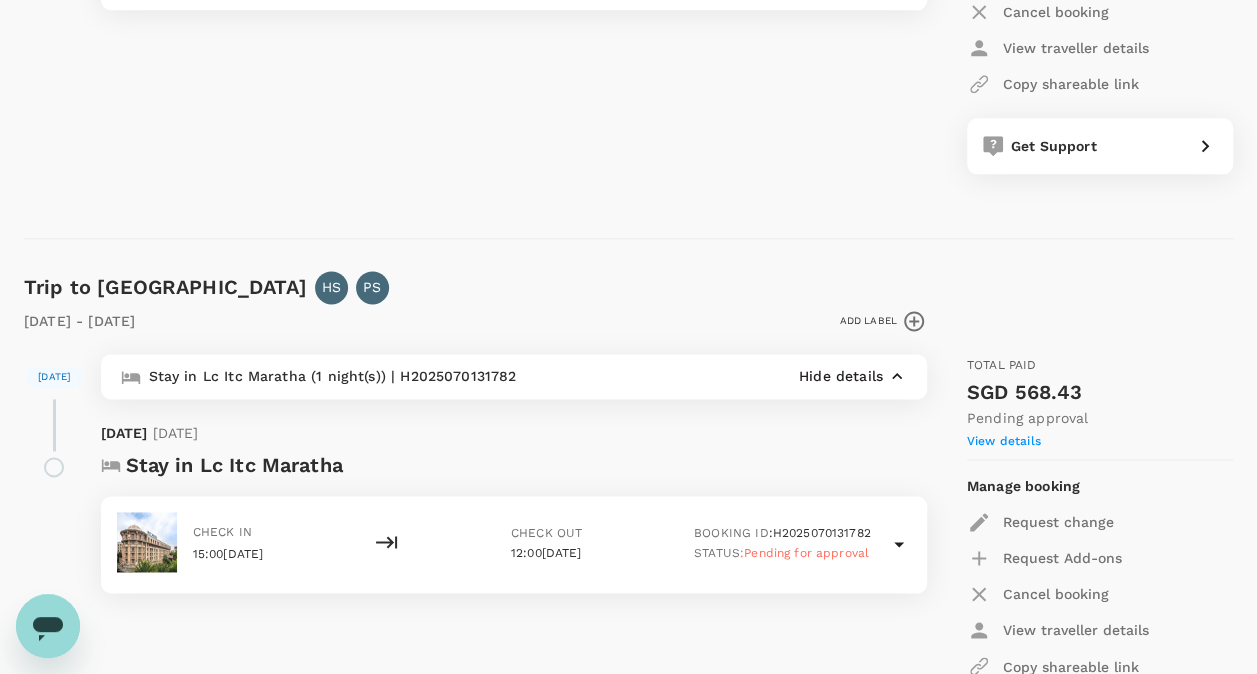 click at bounding box center [54, 467] 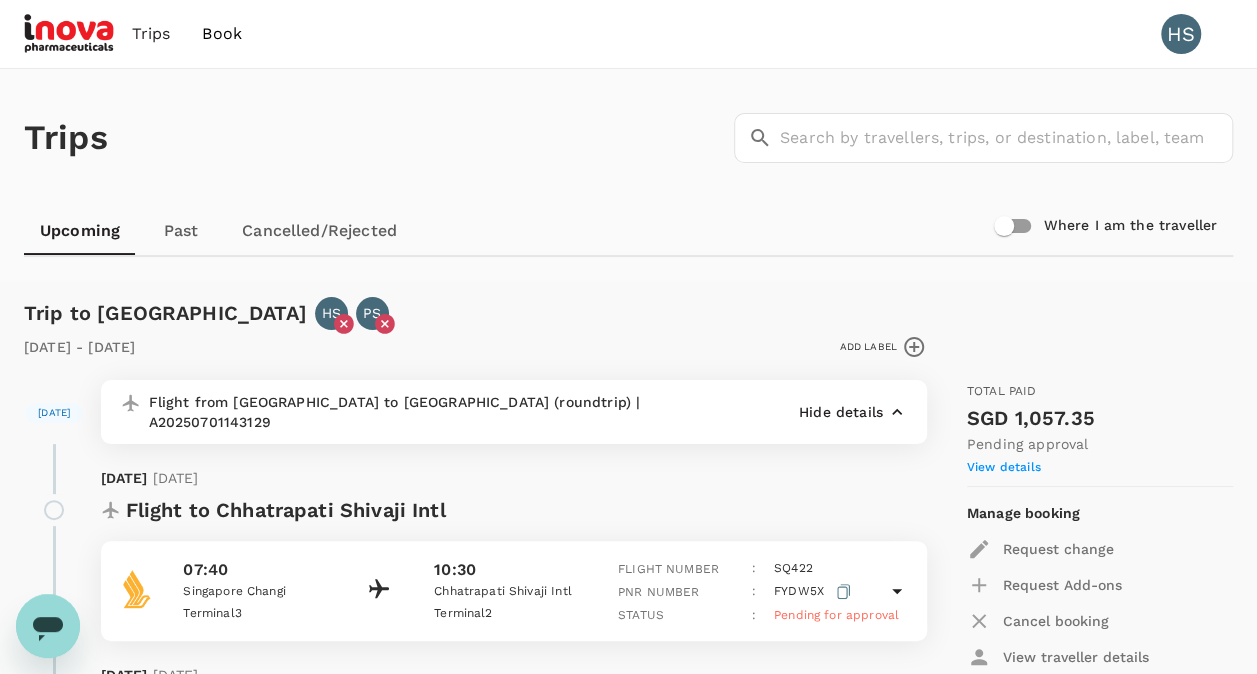 click on "[DATE] Flight to   [GEOGRAPHIC_DATA] Shivaji Intl 07:40 [GEOGRAPHIC_DATA] [GEOGRAPHIC_DATA]  3 10:30   [GEOGRAPHIC_DATA]  2 Flight number : SQ 422 Pnr number : FYDW5X Status : Pending for approval" at bounding box center [506, 534] 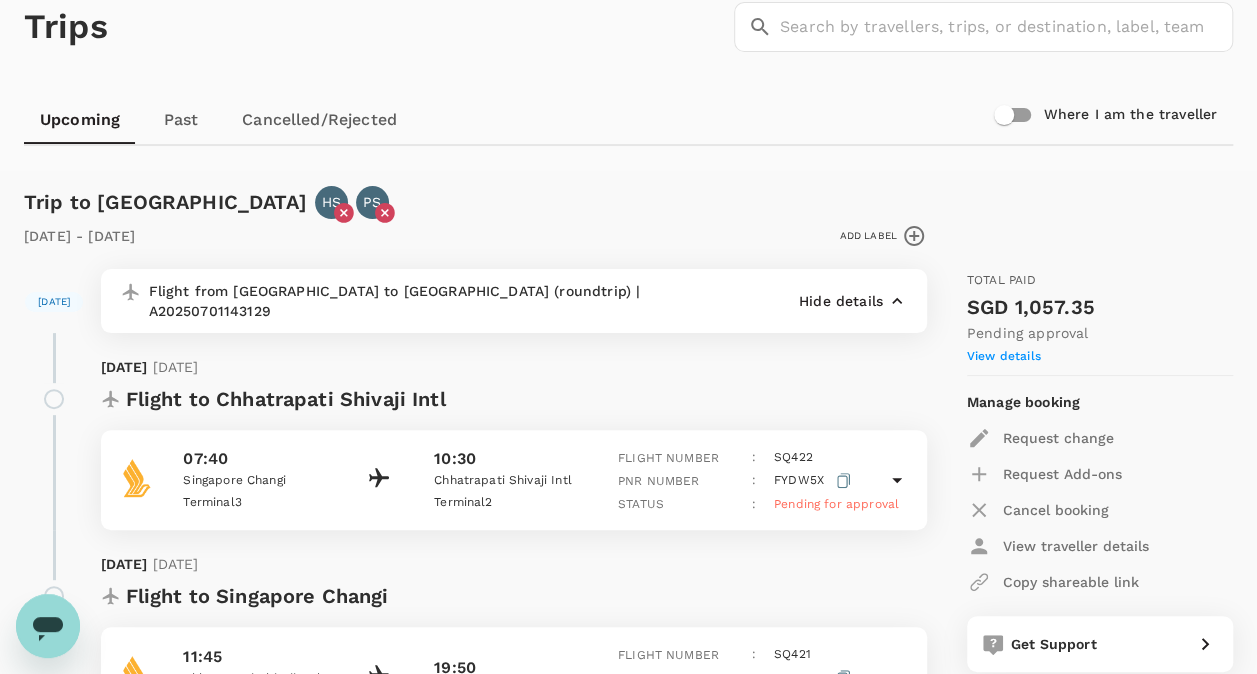 scroll, scrollTop: 128, scrollLeft: 0, axis: vertical 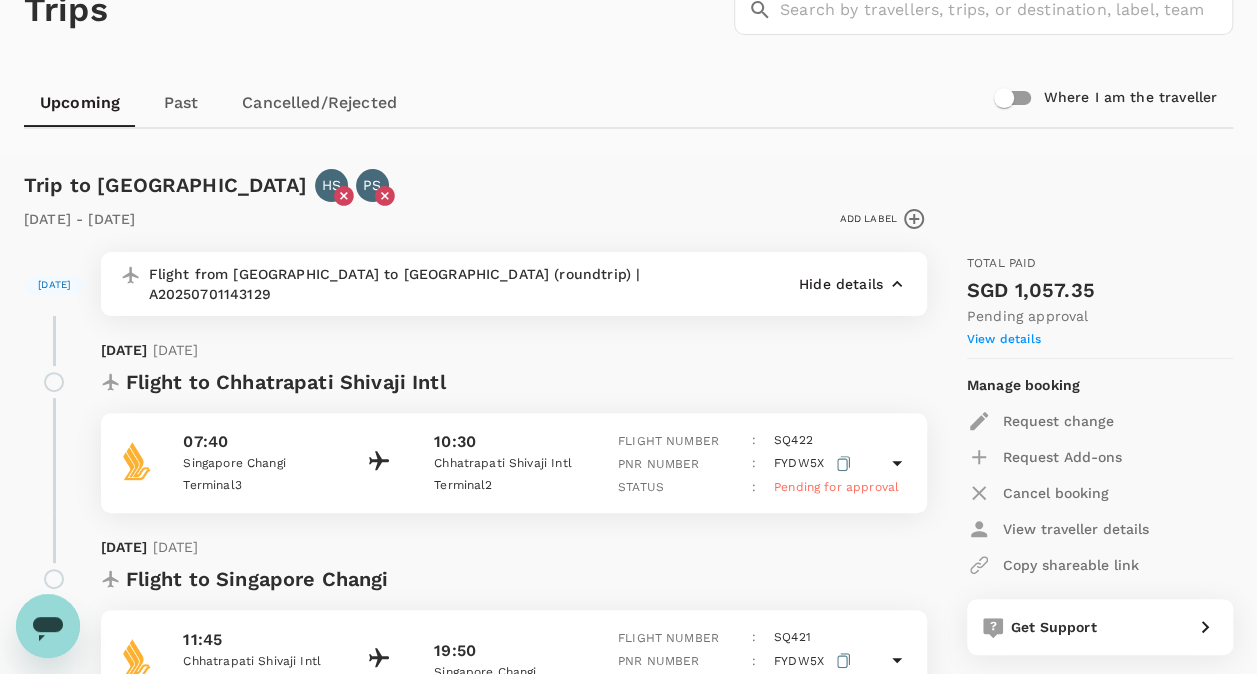 click on "[DATE] Flight to   [GEOGRAPHIC_DATA] [GEOGRAPHIC_DATA] 11:45 Chhatrapati [GEOGRAPHIC_DATA]  2 19:50   [GEOGRAPHIC_DATA] Changi Flight number : SQ 421 Pnr number : FYDW5X Status : Pending for approval" at bounding box center (506, 603) 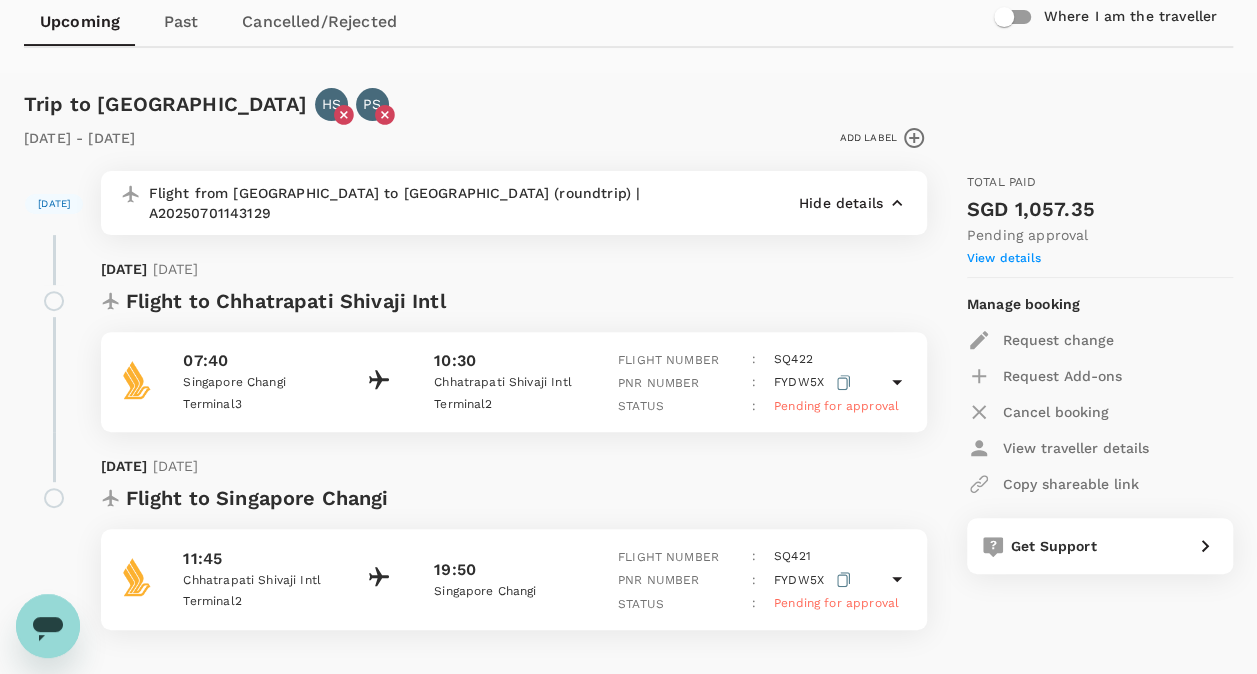 scroll, scrollTop: 211, scrollLeft: 0, axis: vertical 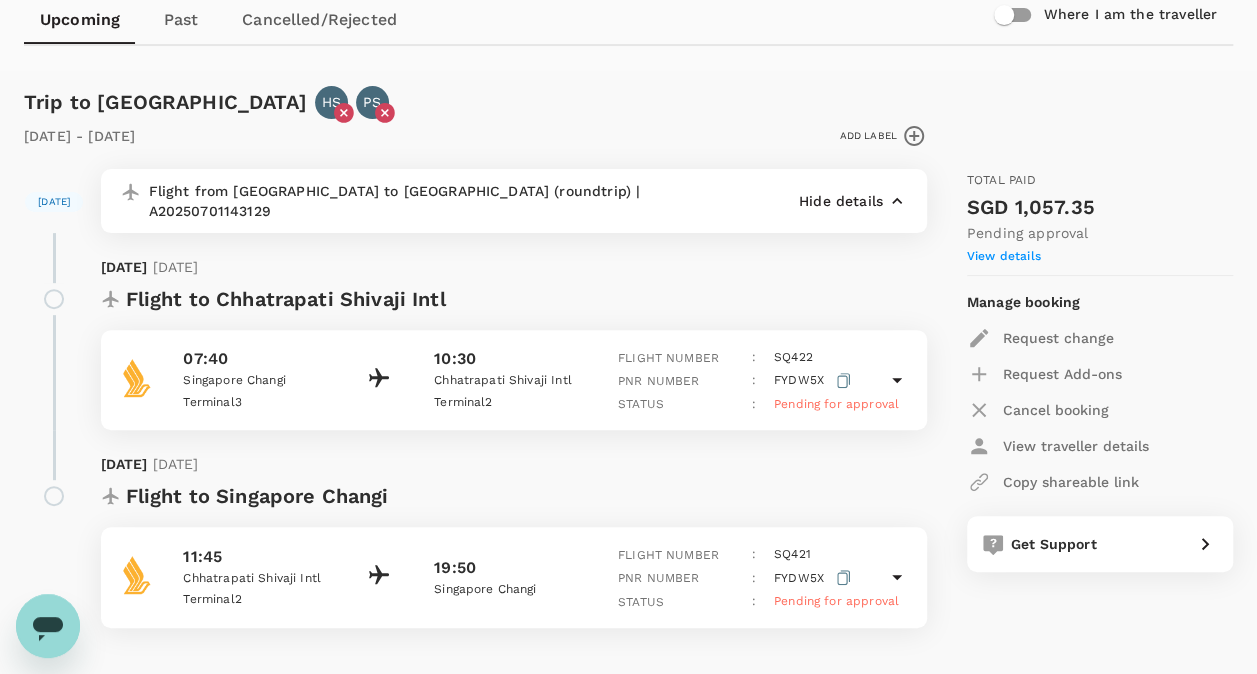 click on "View details" at bounding box center [1004, 256] 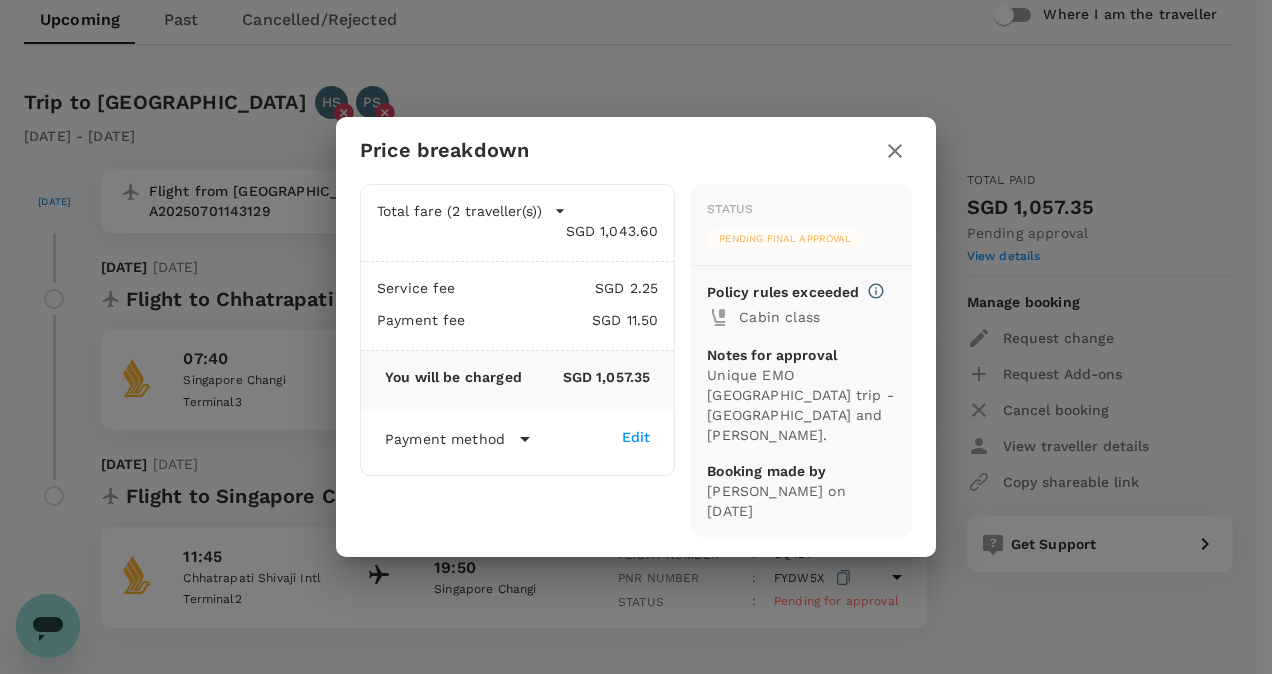 click on "Status Pending final approval Policy rules exceeded Cabin class Notes for approval Unique EMO [GEOGRAPHIC_DATA] trip - [PERSON_NAME] and [PERSON_NAME]. Booking made by [PERSON_NAME] on [DATE]" at bounding box center (801, 357) 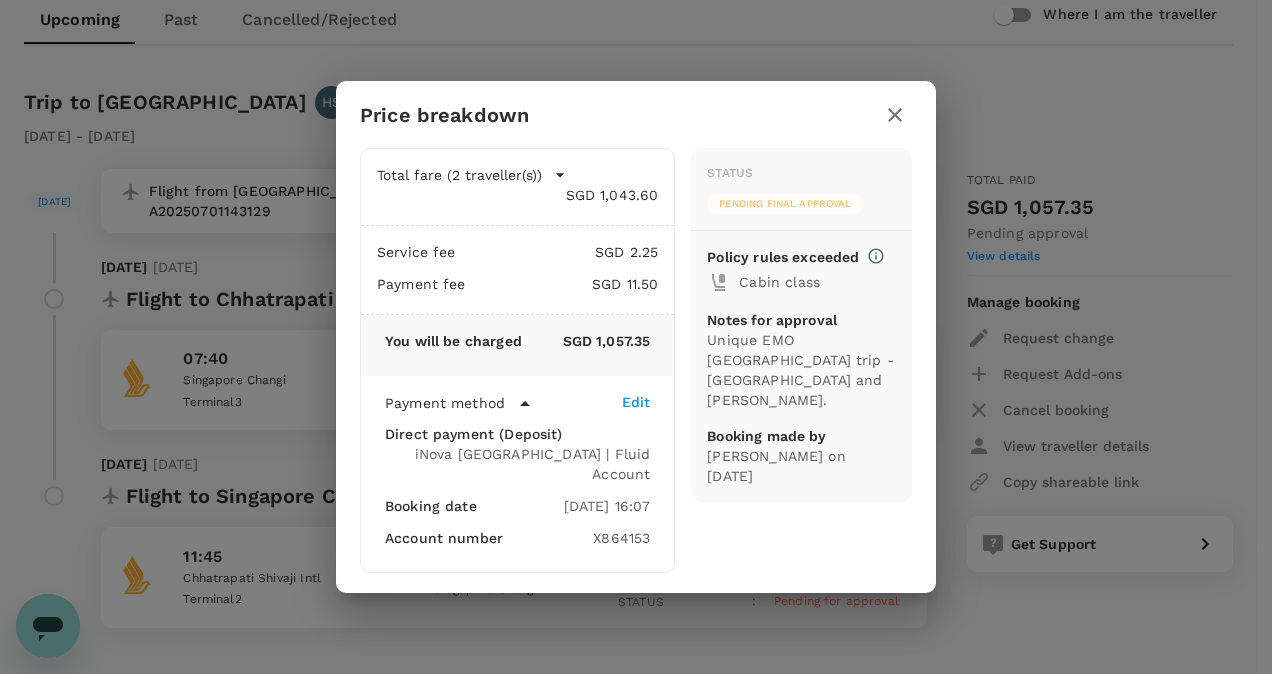 click 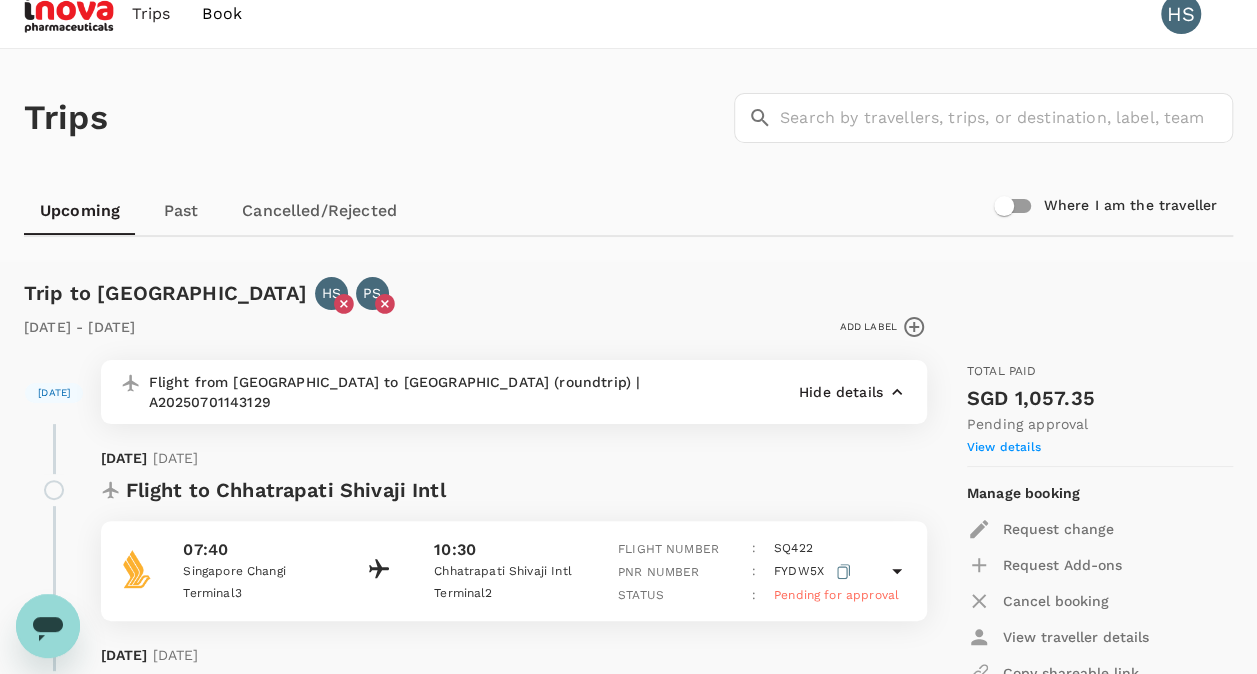 scroll, scrollTop: 0, scrollLeft: 0, axis: both 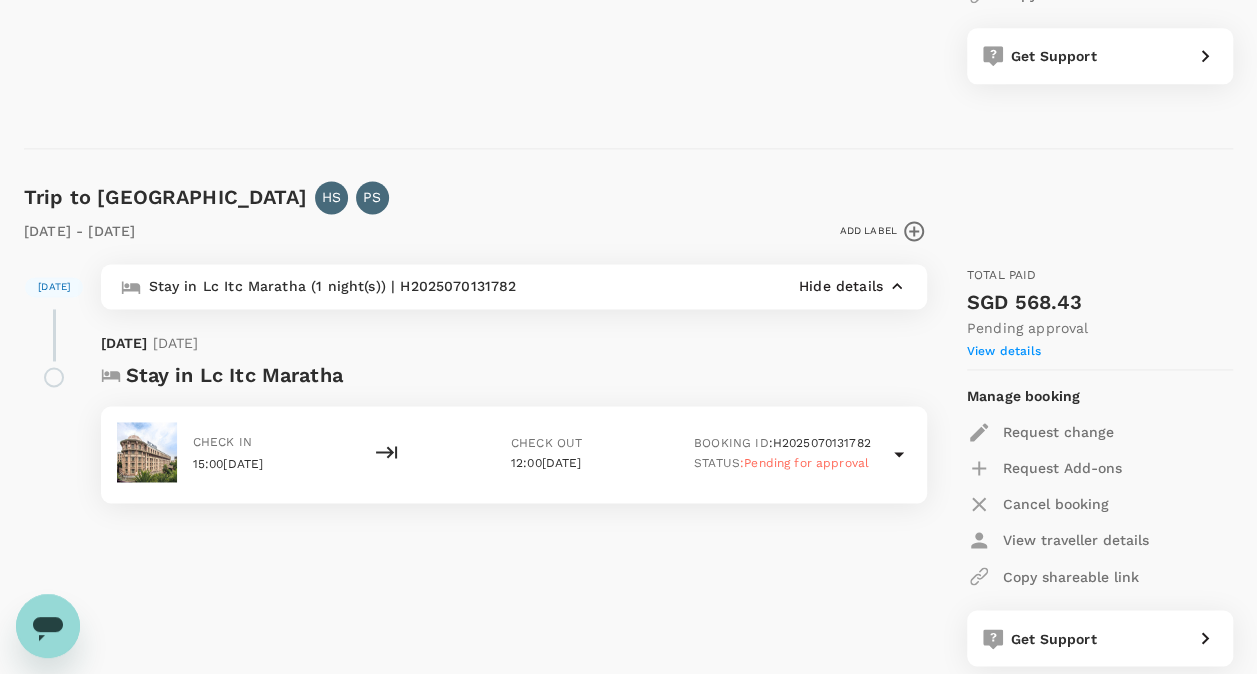 click 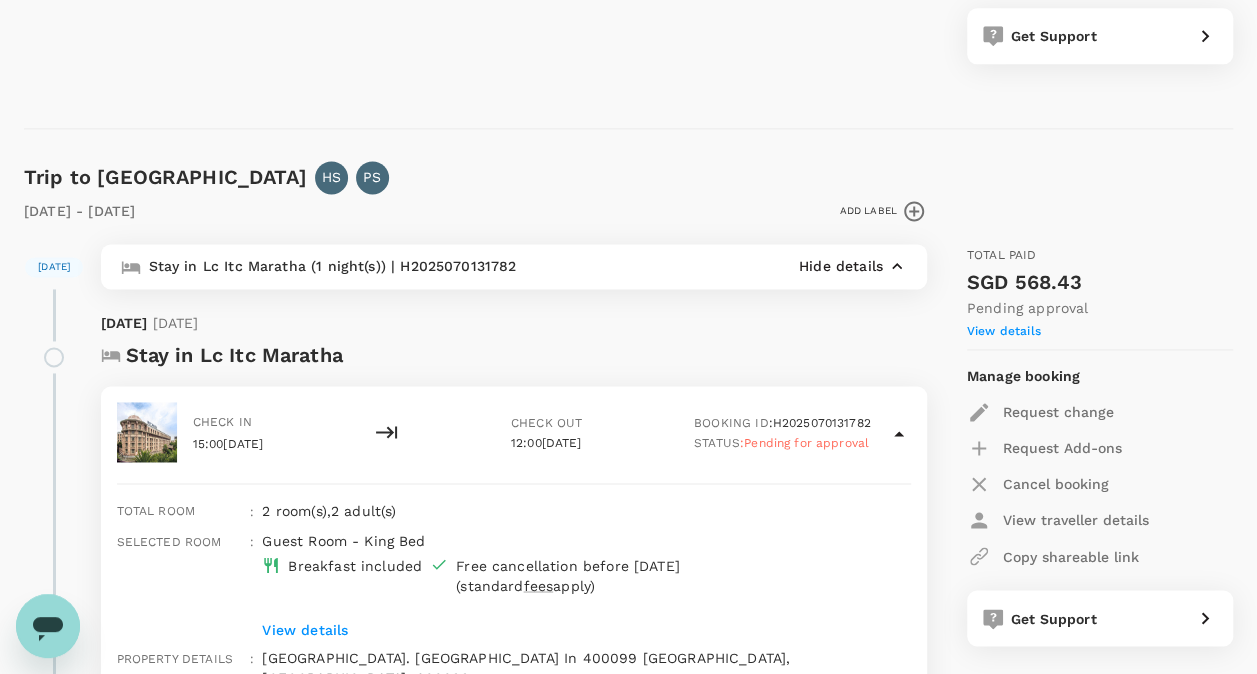 scroll, scrollTop: 1359, scrollLeft: 0, axis: vertical 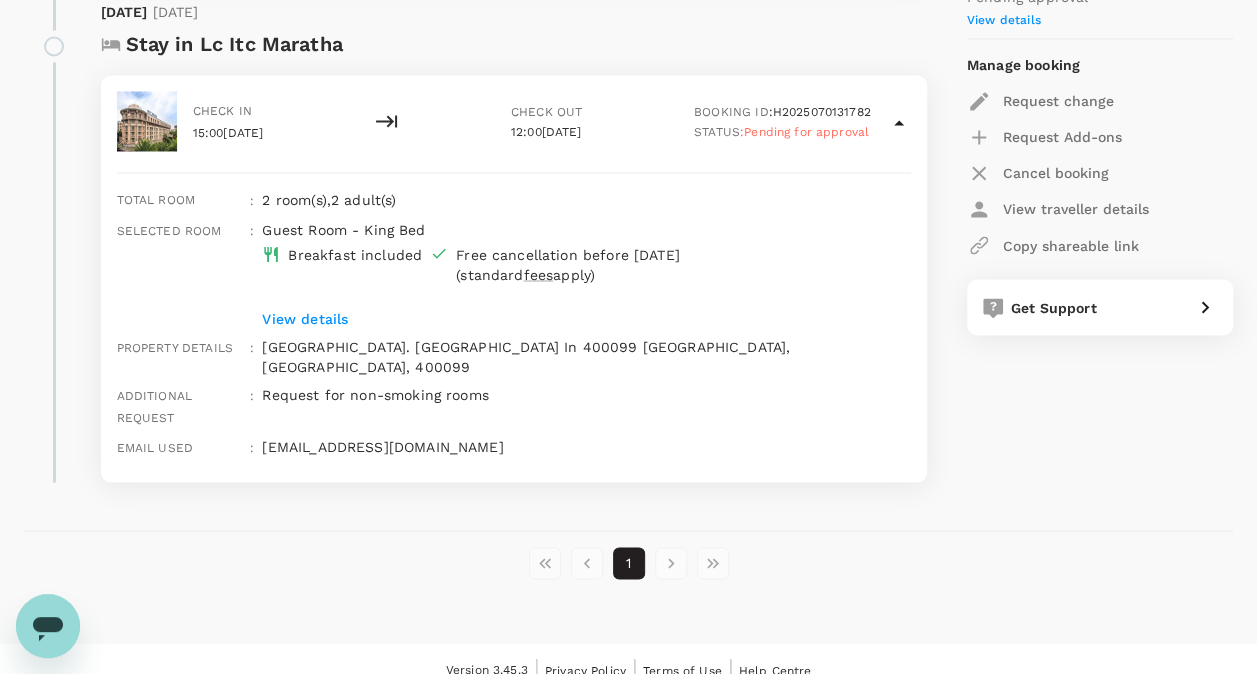 click at bounding box center (671, 563) 